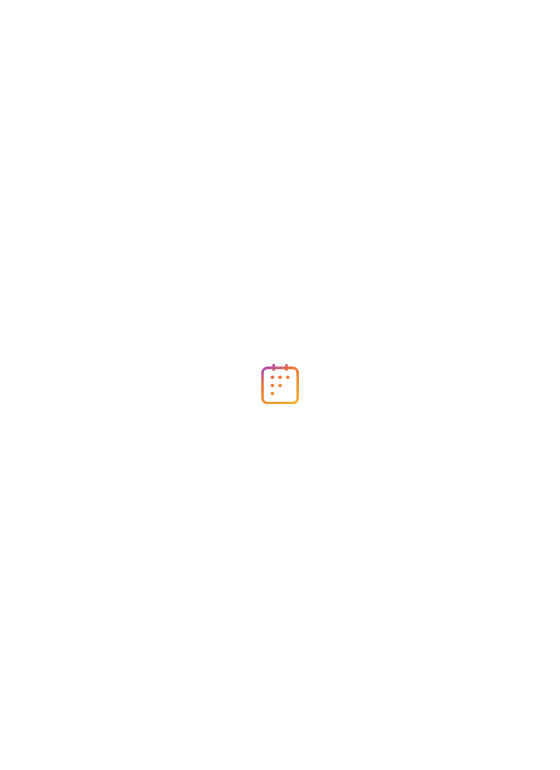 scroll, scrollTop: 0, scrollLeft: 0, axis: both 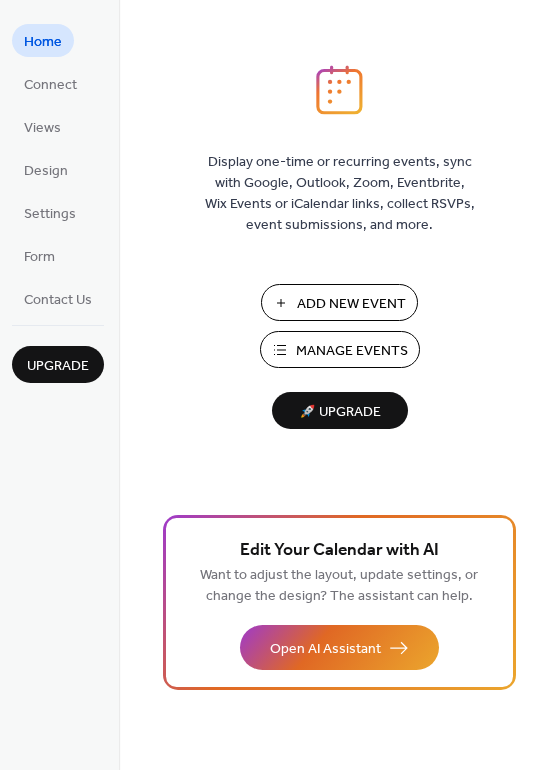 click on "Manage Events" at bounding box center [352, 351] 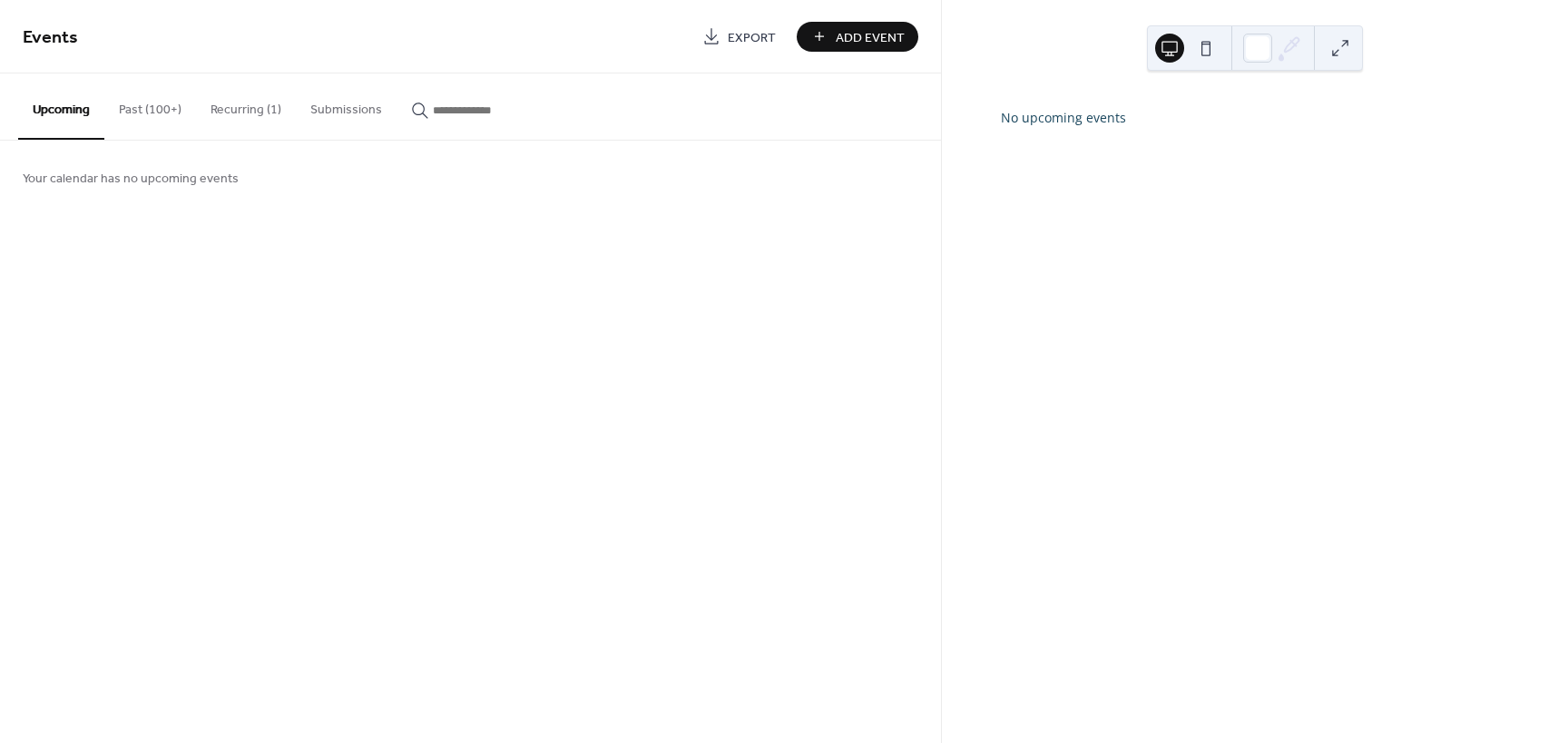 scroll, scrollTop: 0, scrollLeft: 0, axis: both 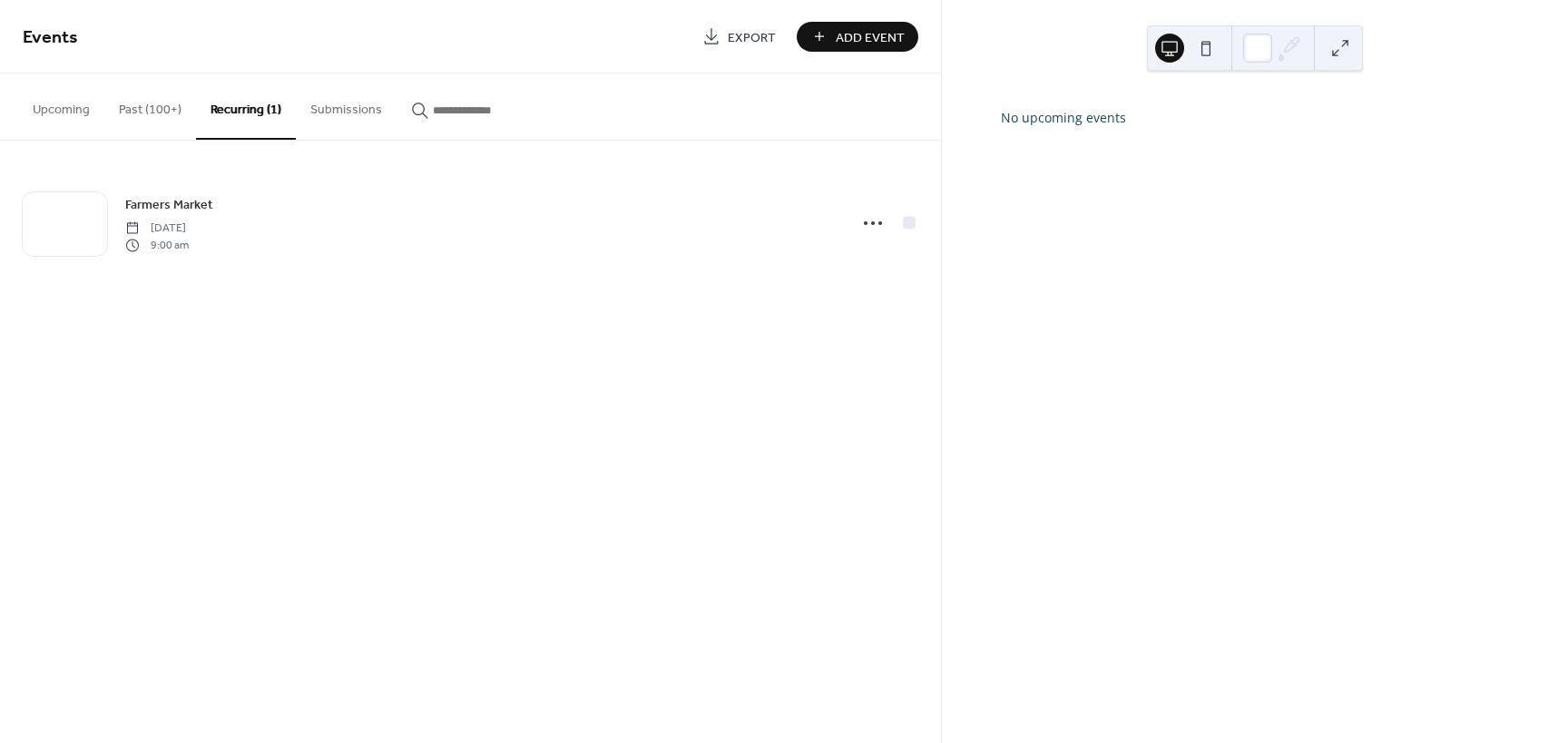 click on "Past (100+)" at bounding box center (150, 105) 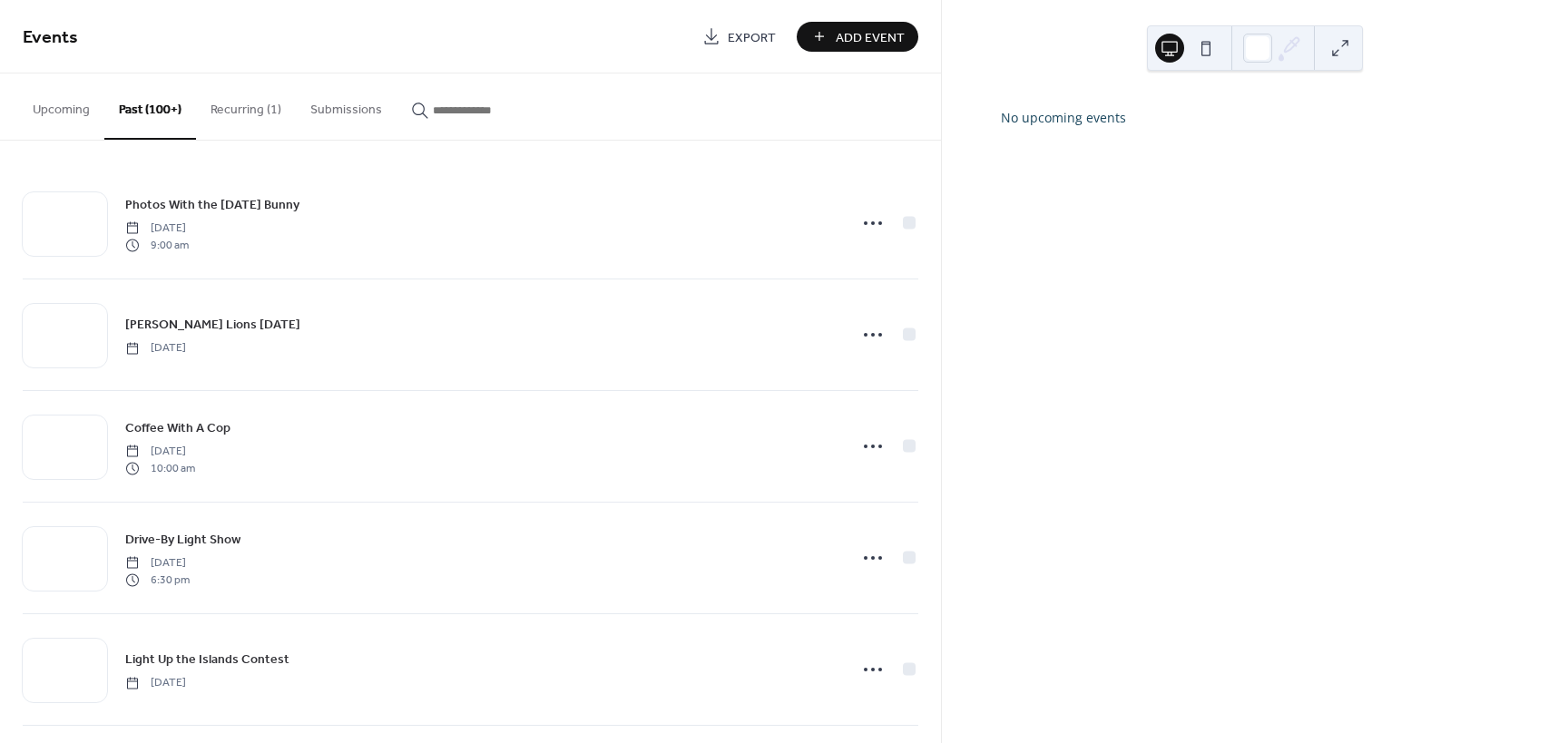 click on "Upcoming" at bounding box center [61, 105] 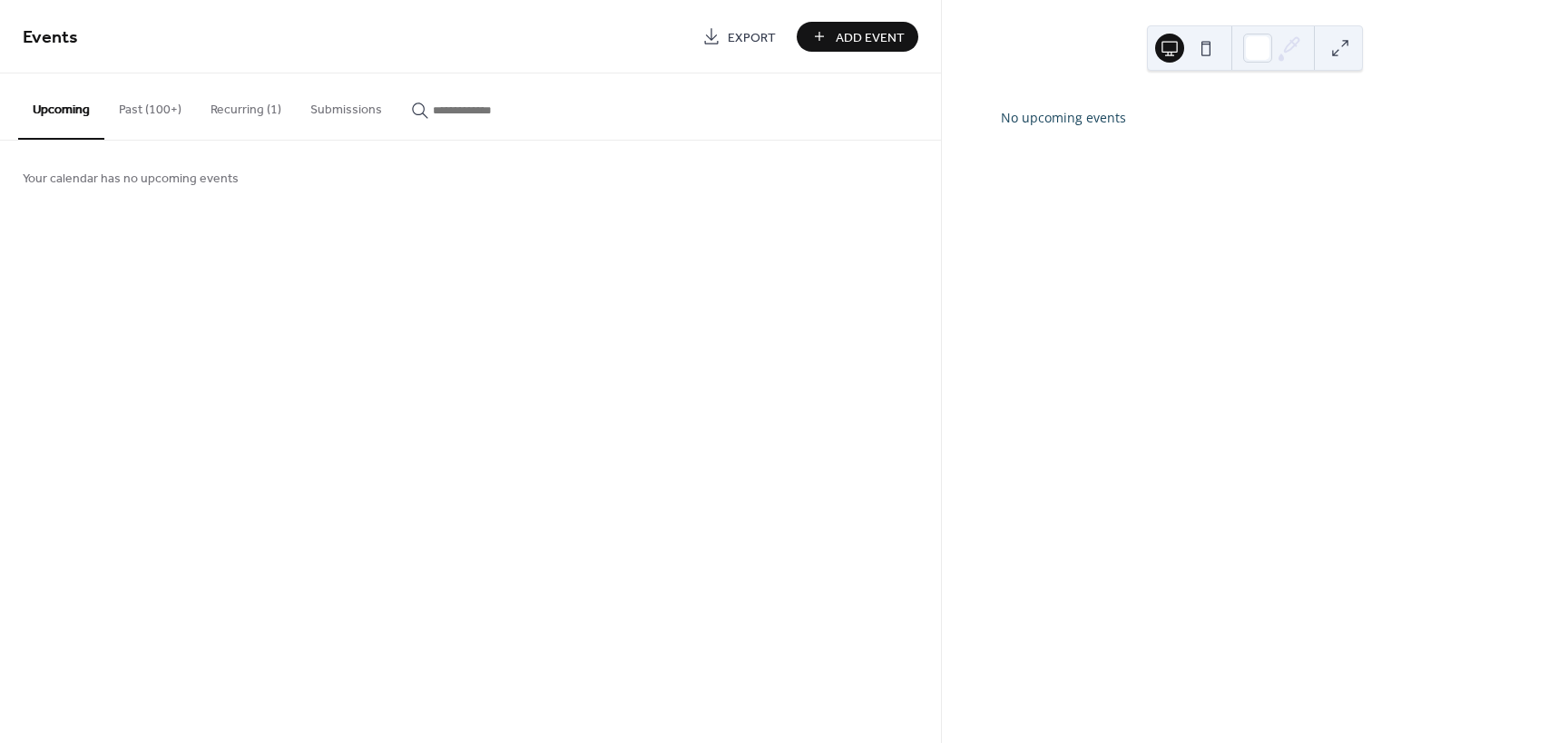 click on "Add Event" at bounding box center (870, 37) 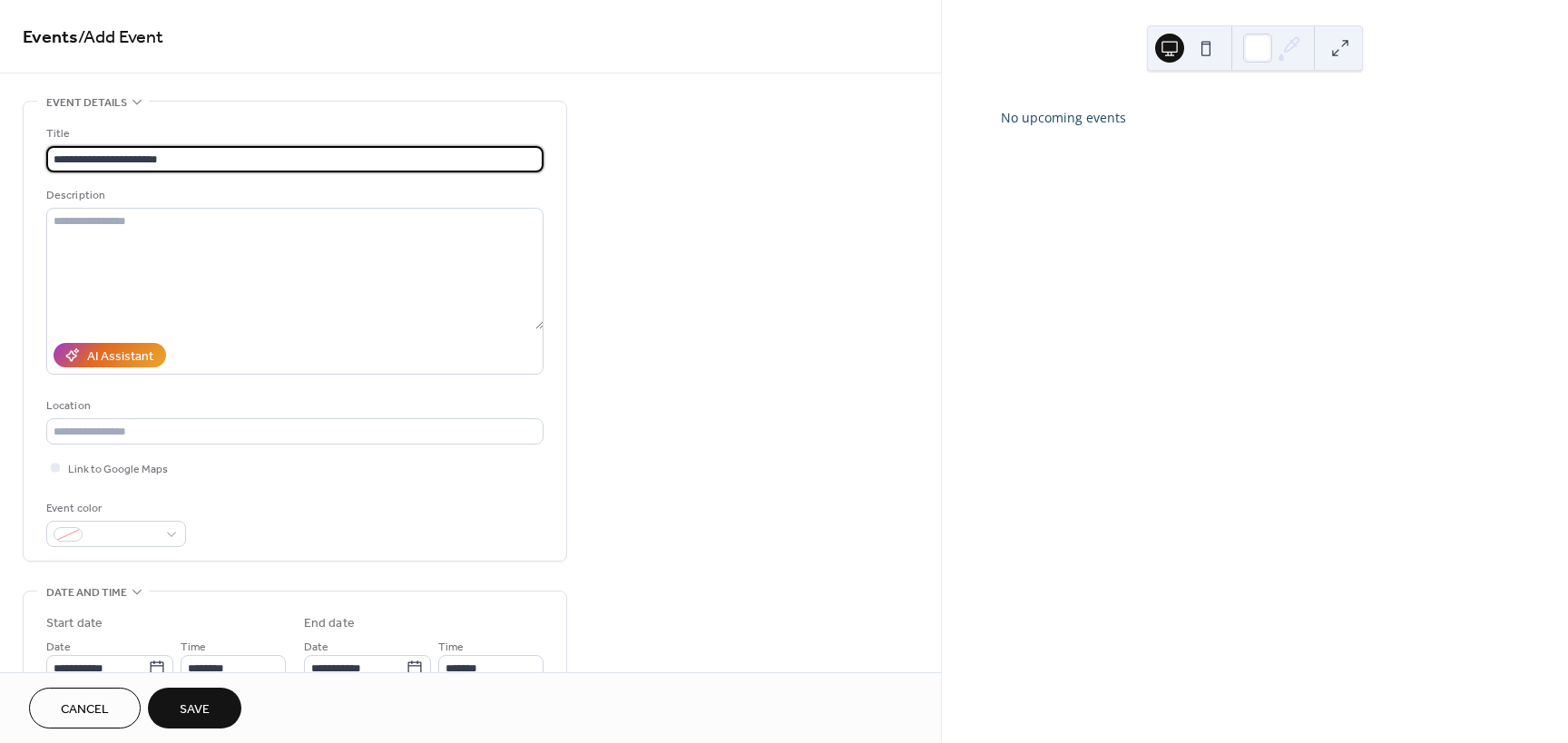 type on "**********" 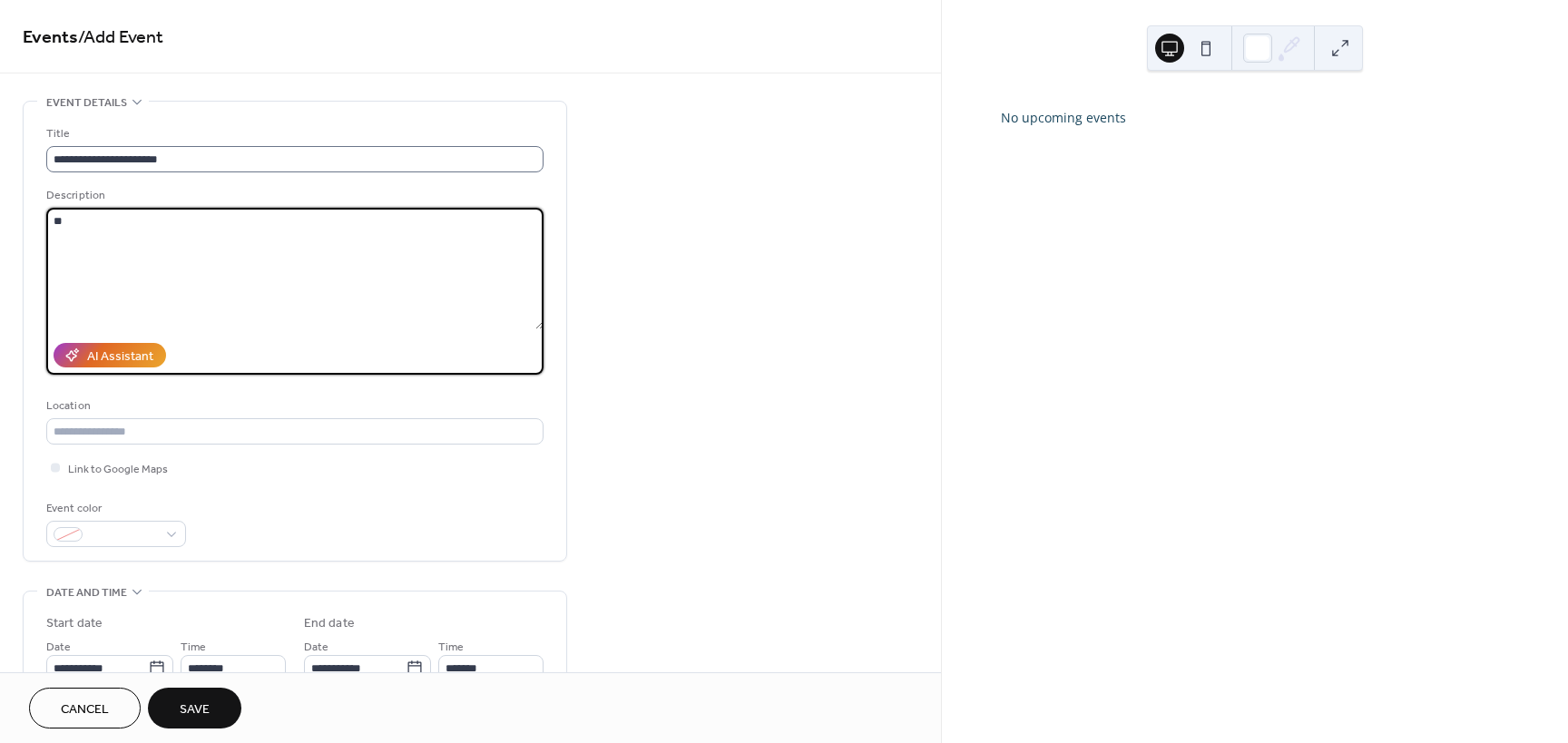 type on "*" 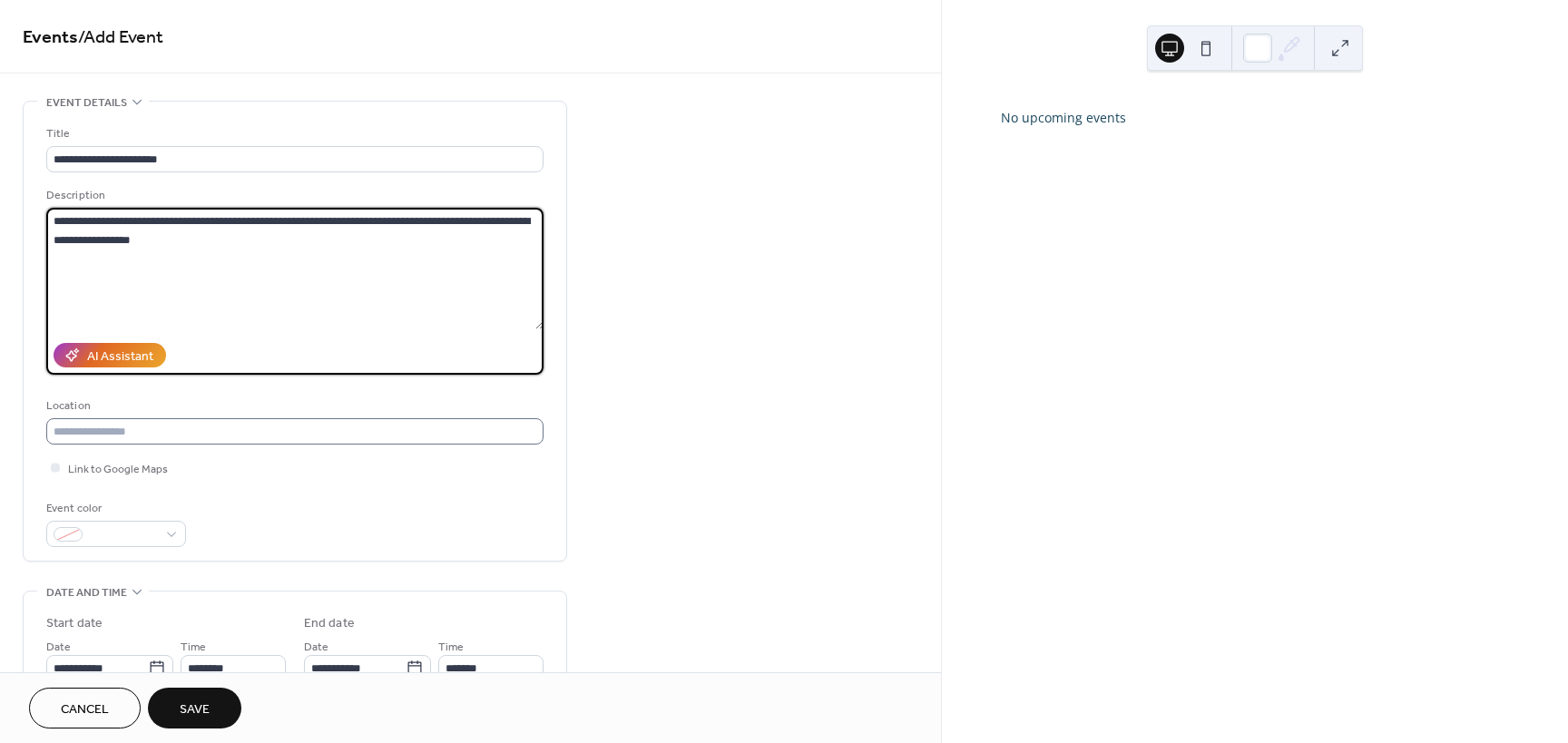 type on "**********" 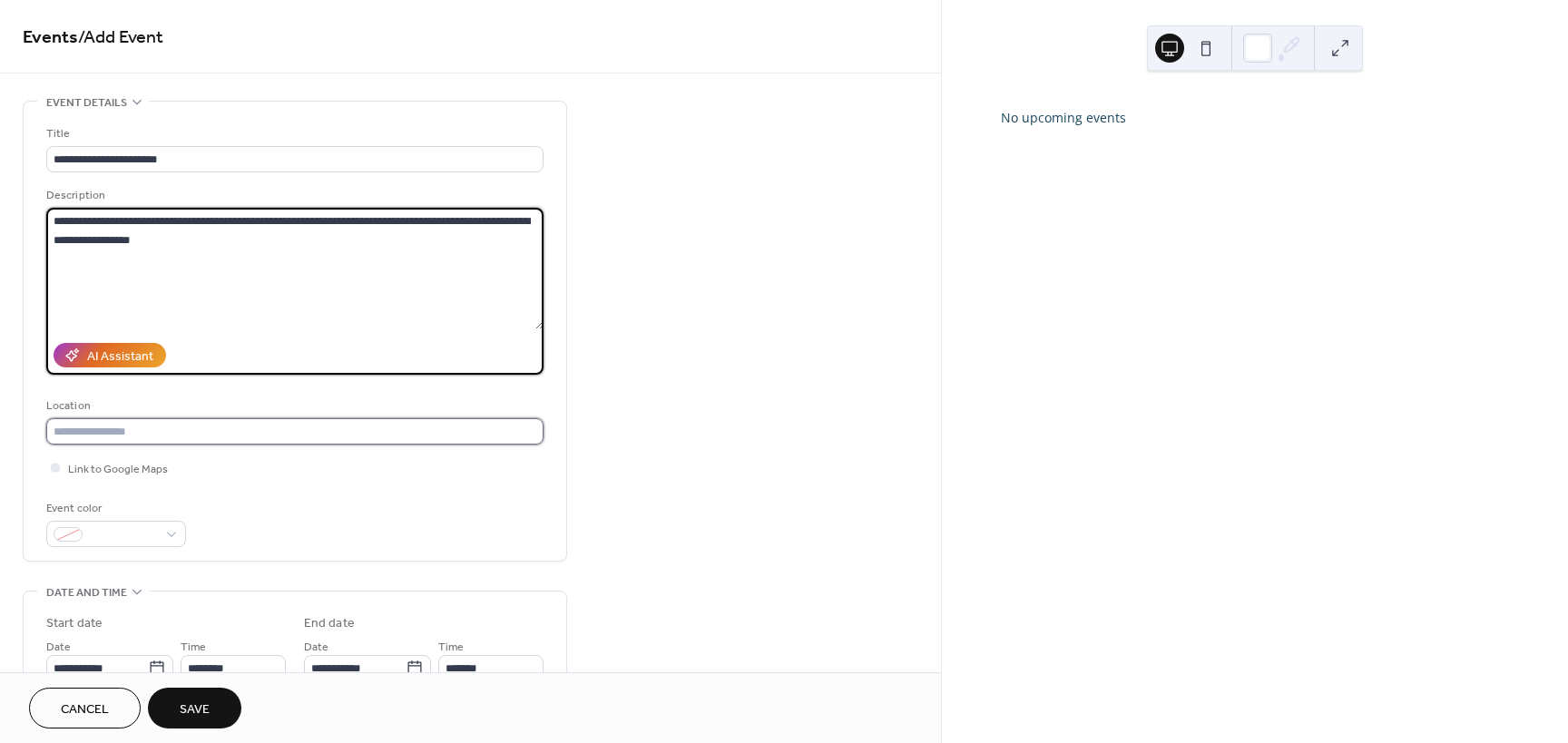 click at bounding box center [295, 431] 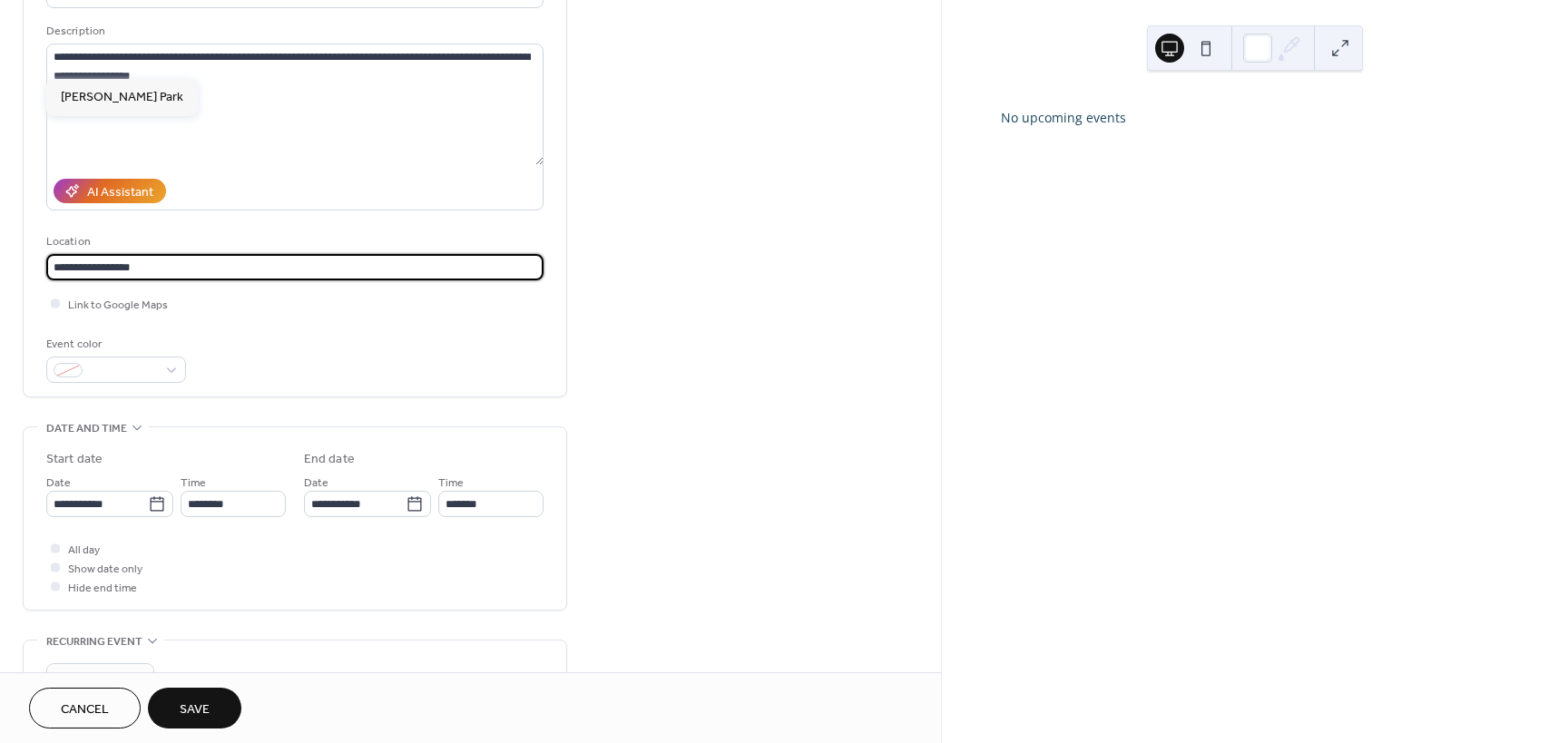 scroll, scrollTop: 181, scrollLeft: 0, axis: vertical 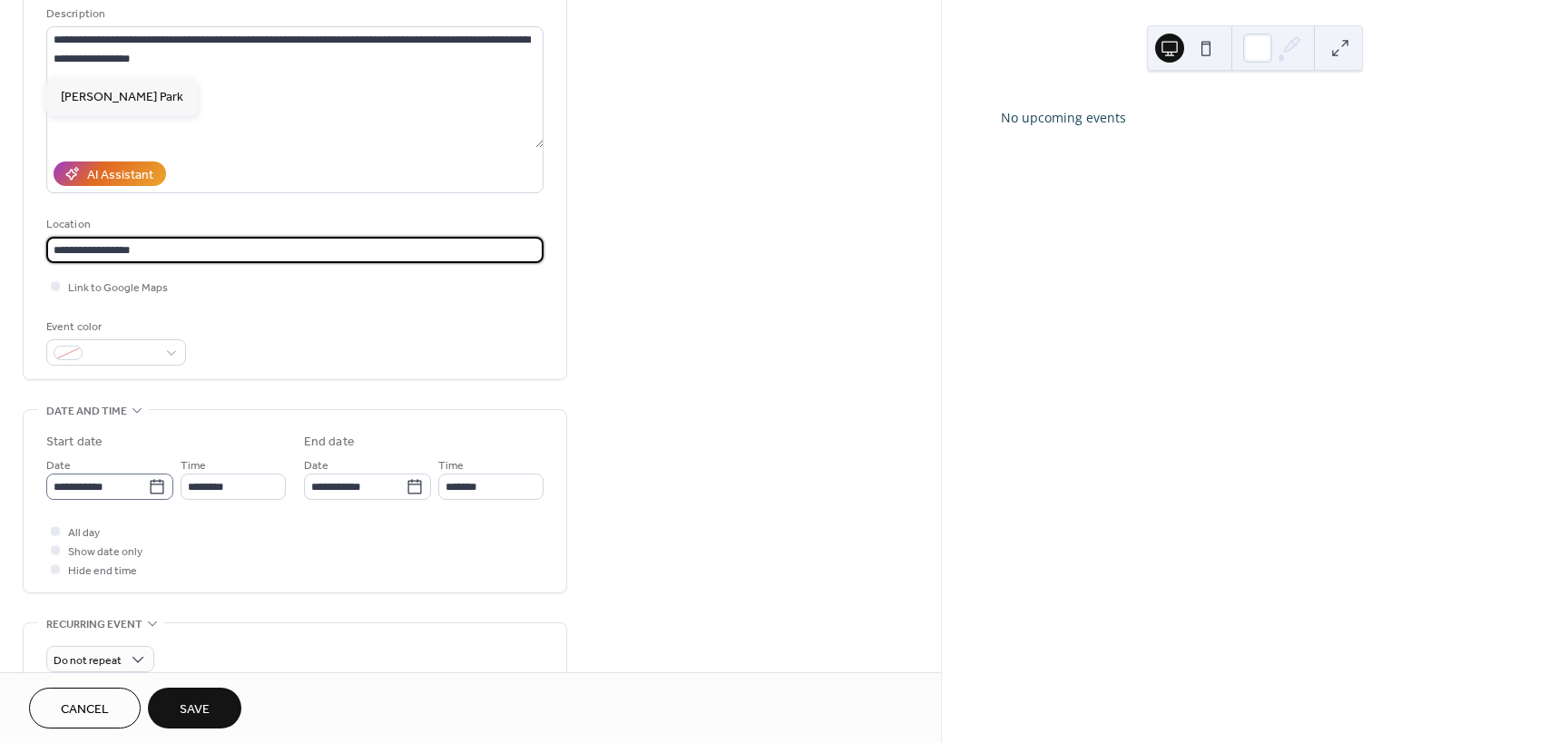 type on "**********" 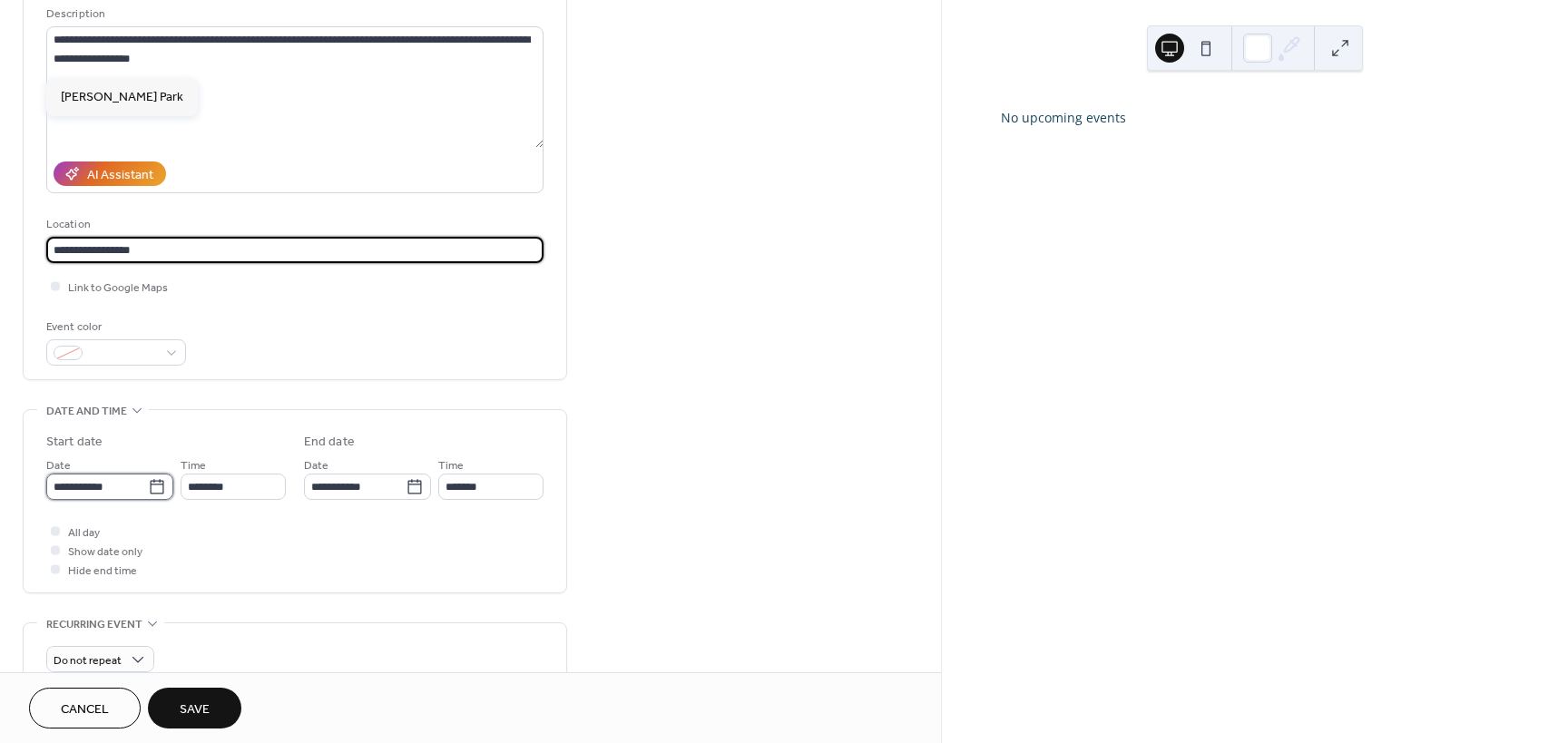 click on "**********" at bounding box center [97, 486] 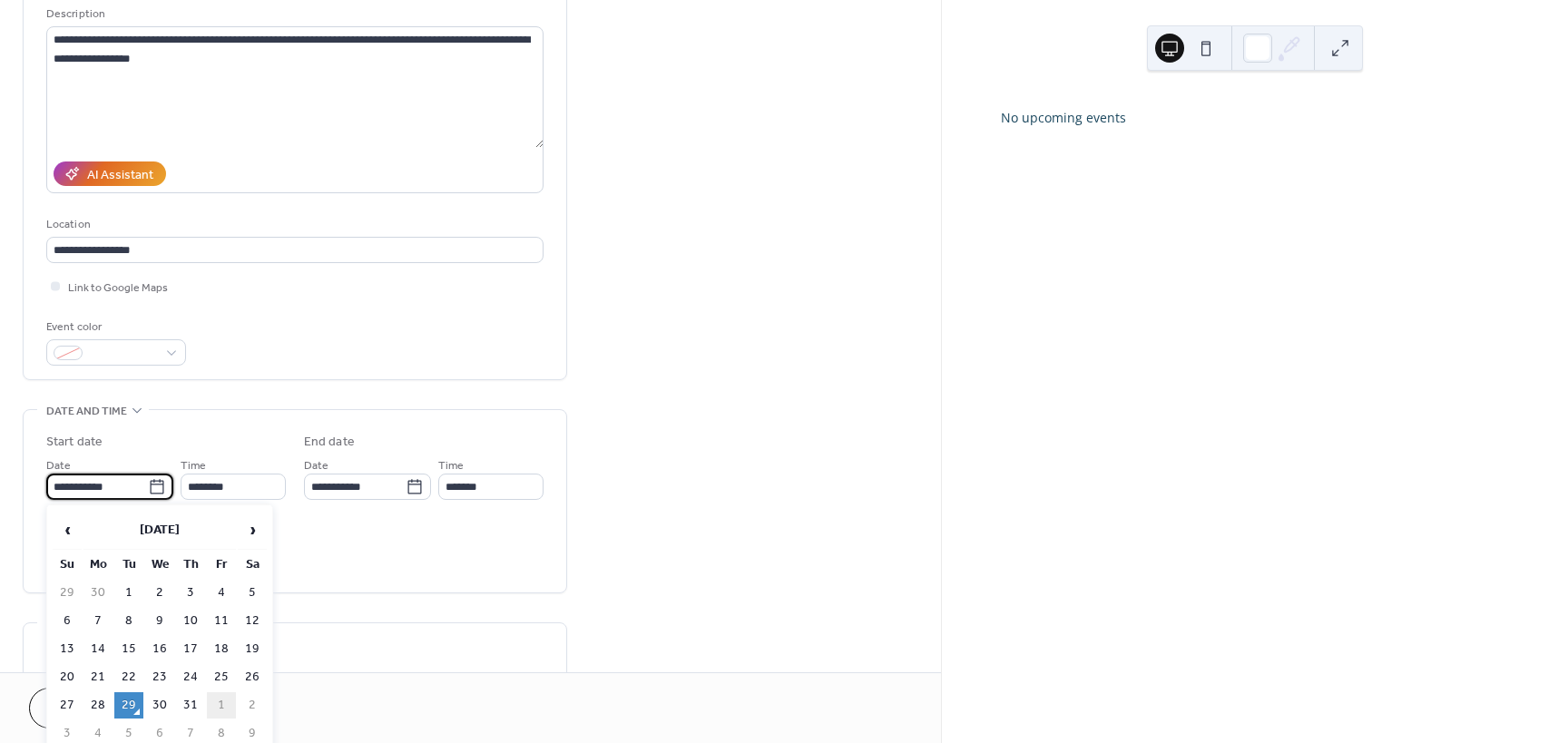 click on "1" at bounding box center [221, 705] 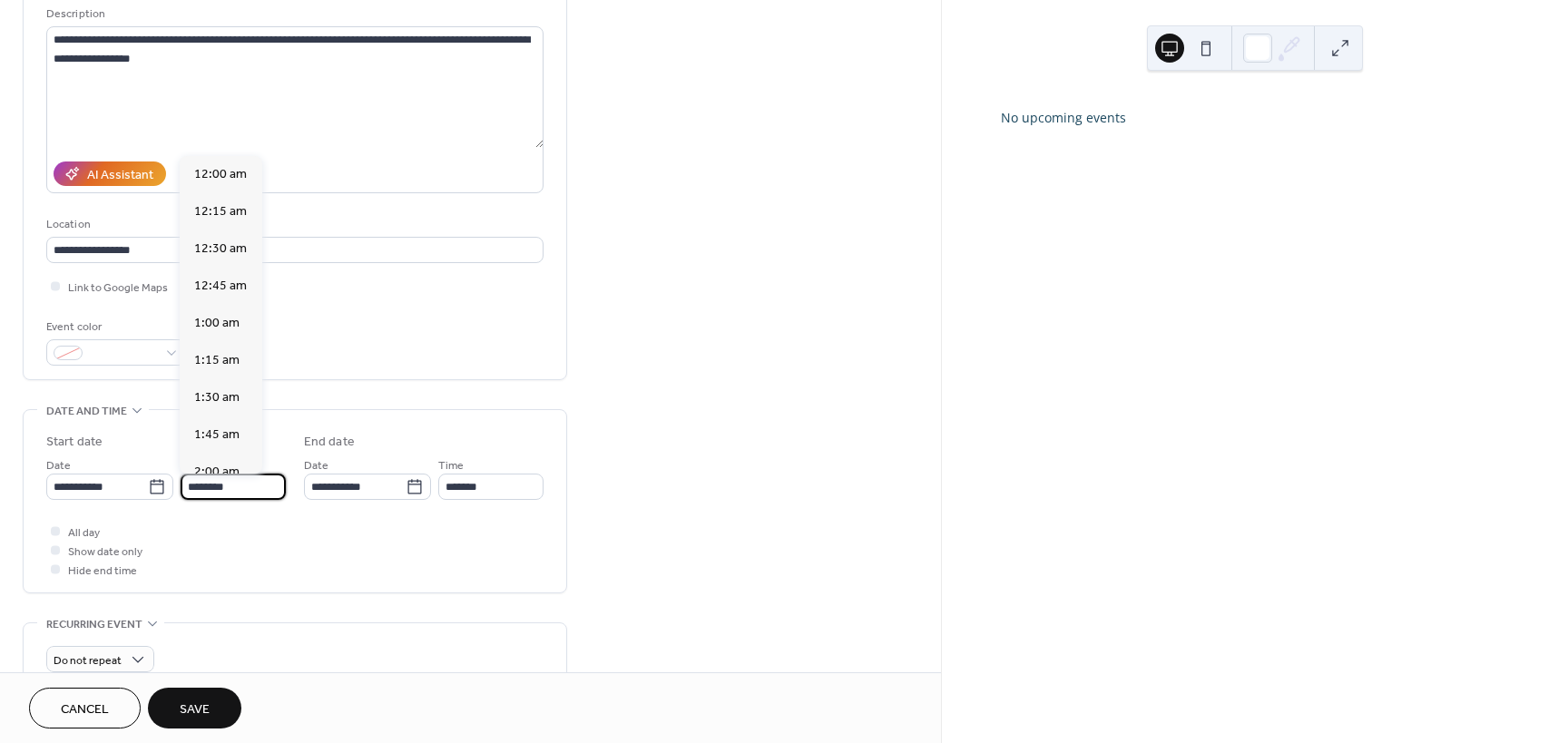 click on "********" at bounding box center (233, 486) 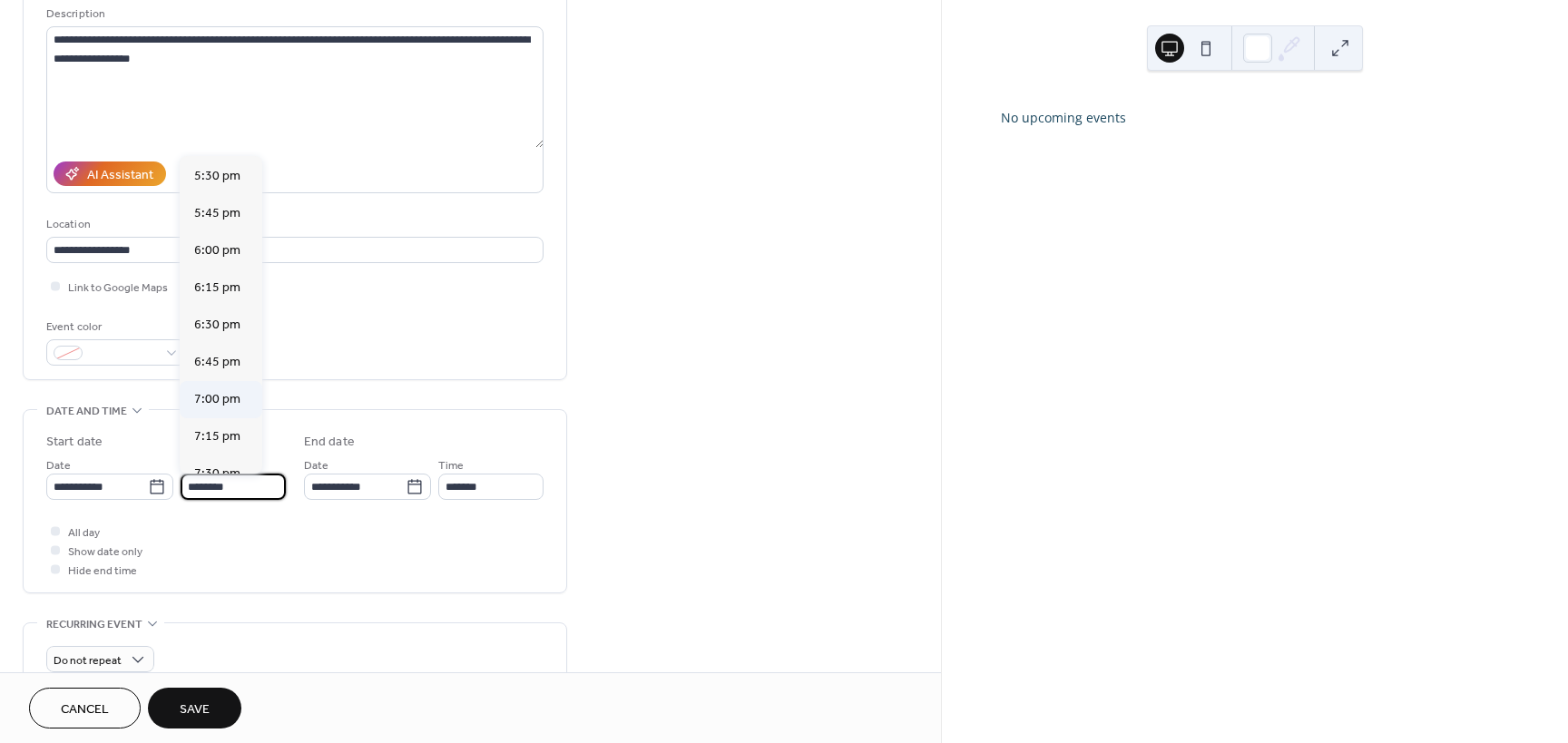 scroll, scrollTop: 2693, scrollLeft: 0, axis: vertical 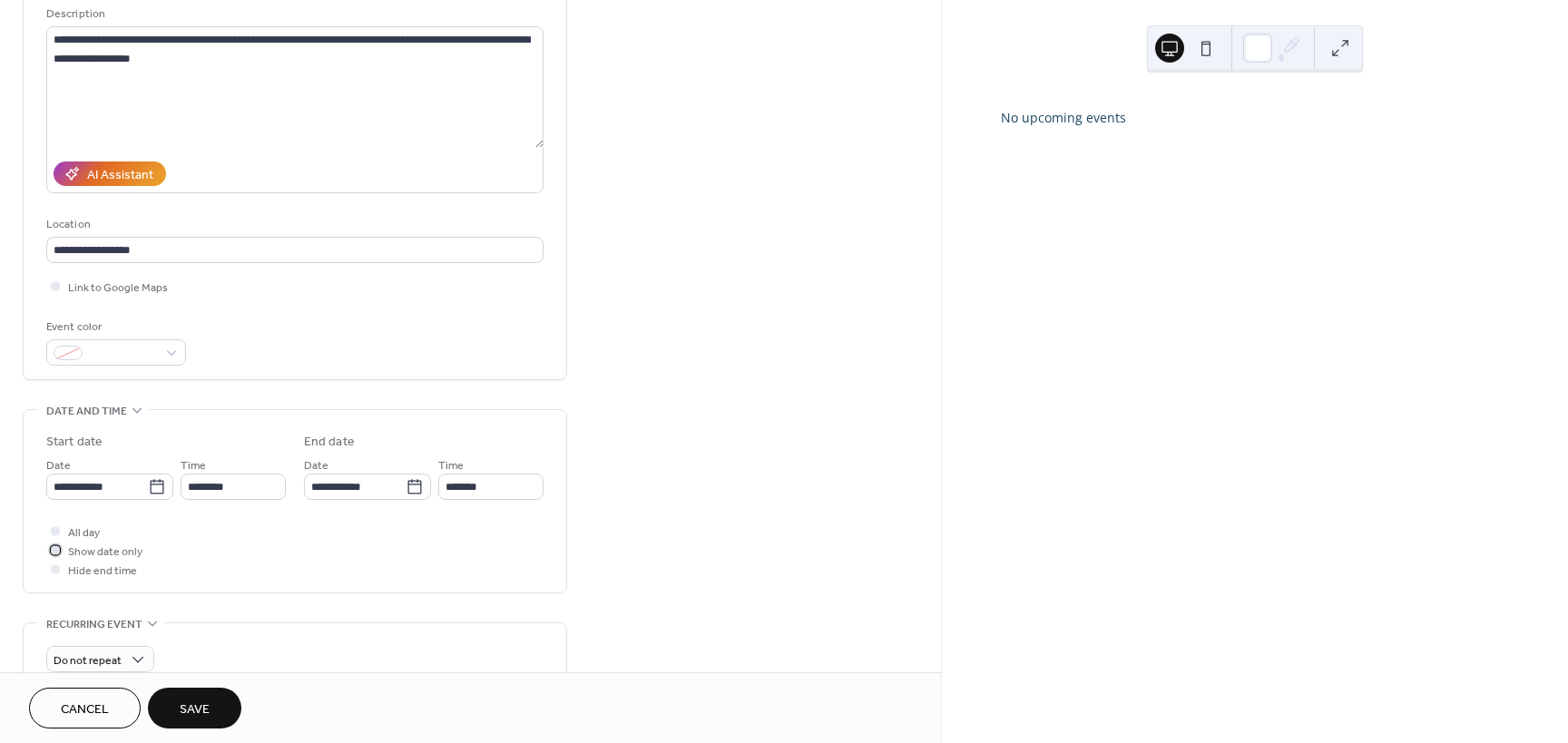 click on "Show date only" at bounding box center (105, 552) 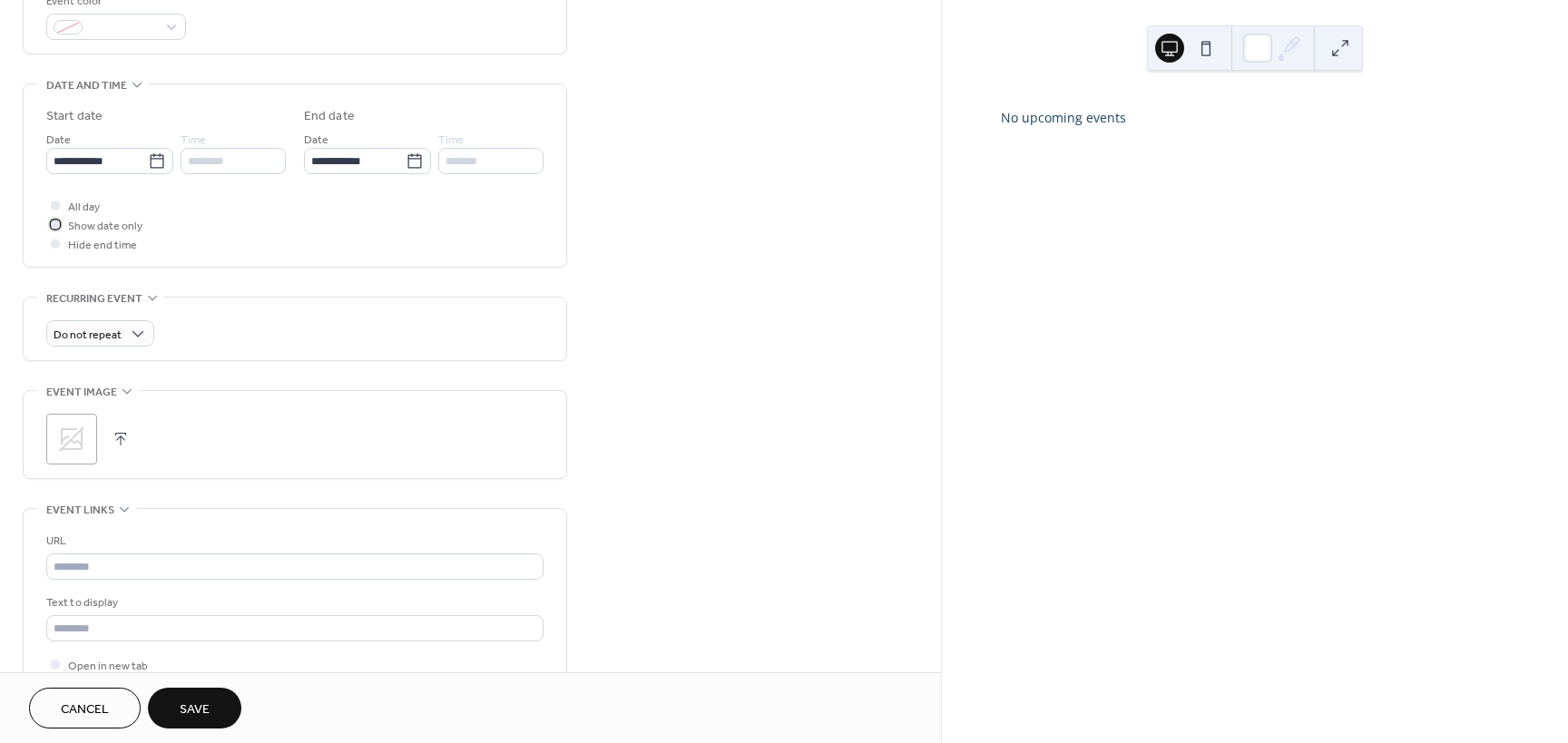 scroll, scrollTop: 676, scrollLeft: 0, axis: vertical 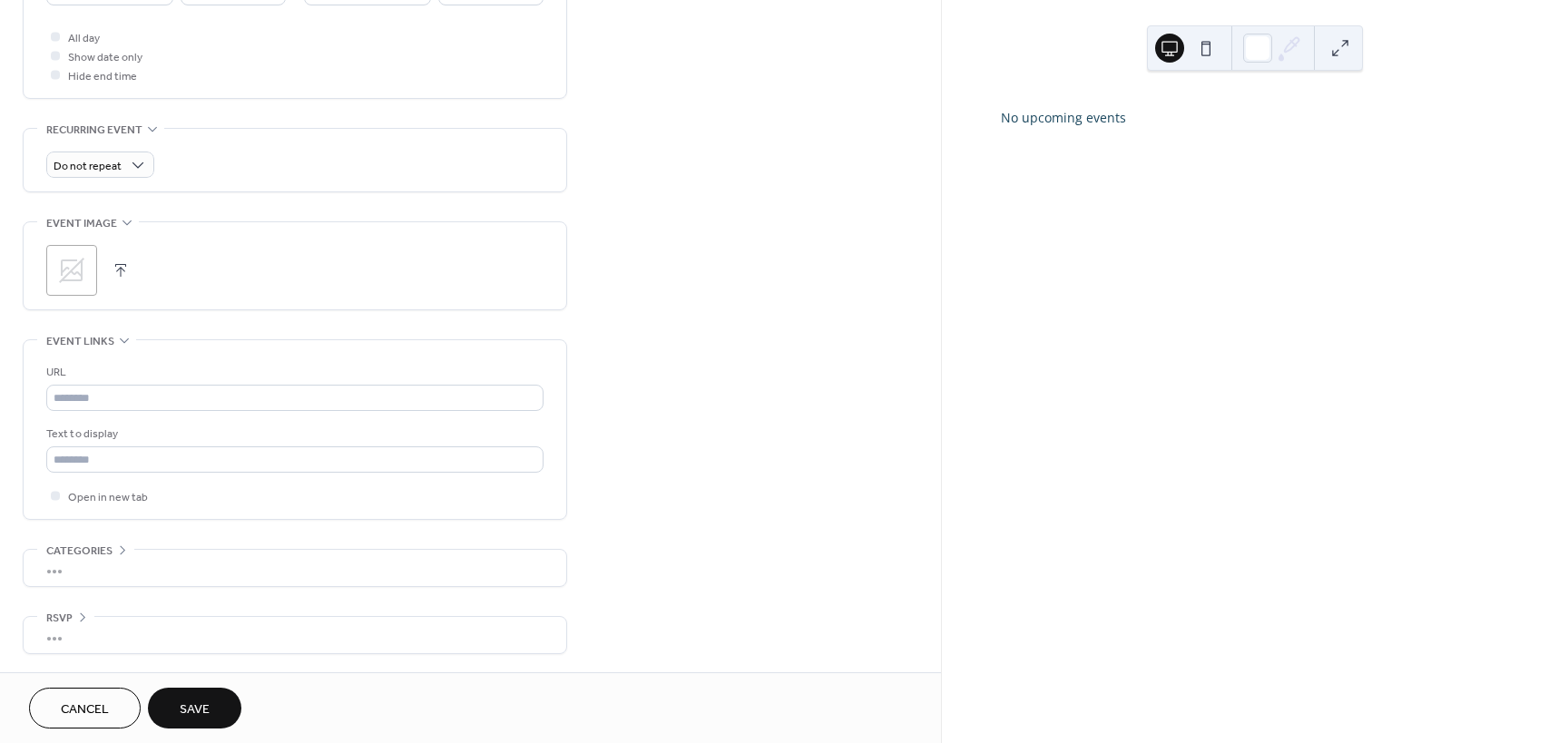click on ";" at bounding box center (72, 270) 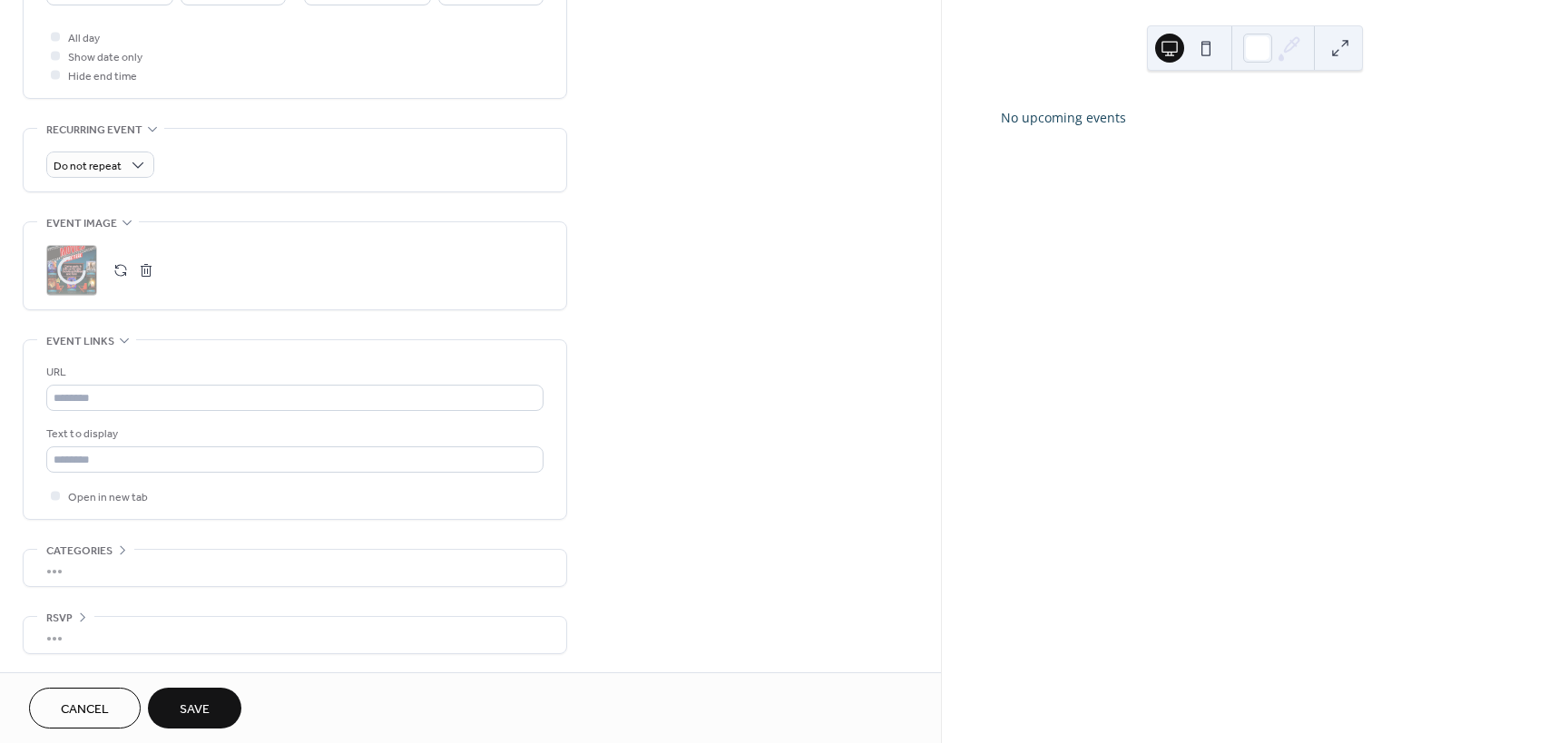 click on "Save" at bounding box center (194, 708) 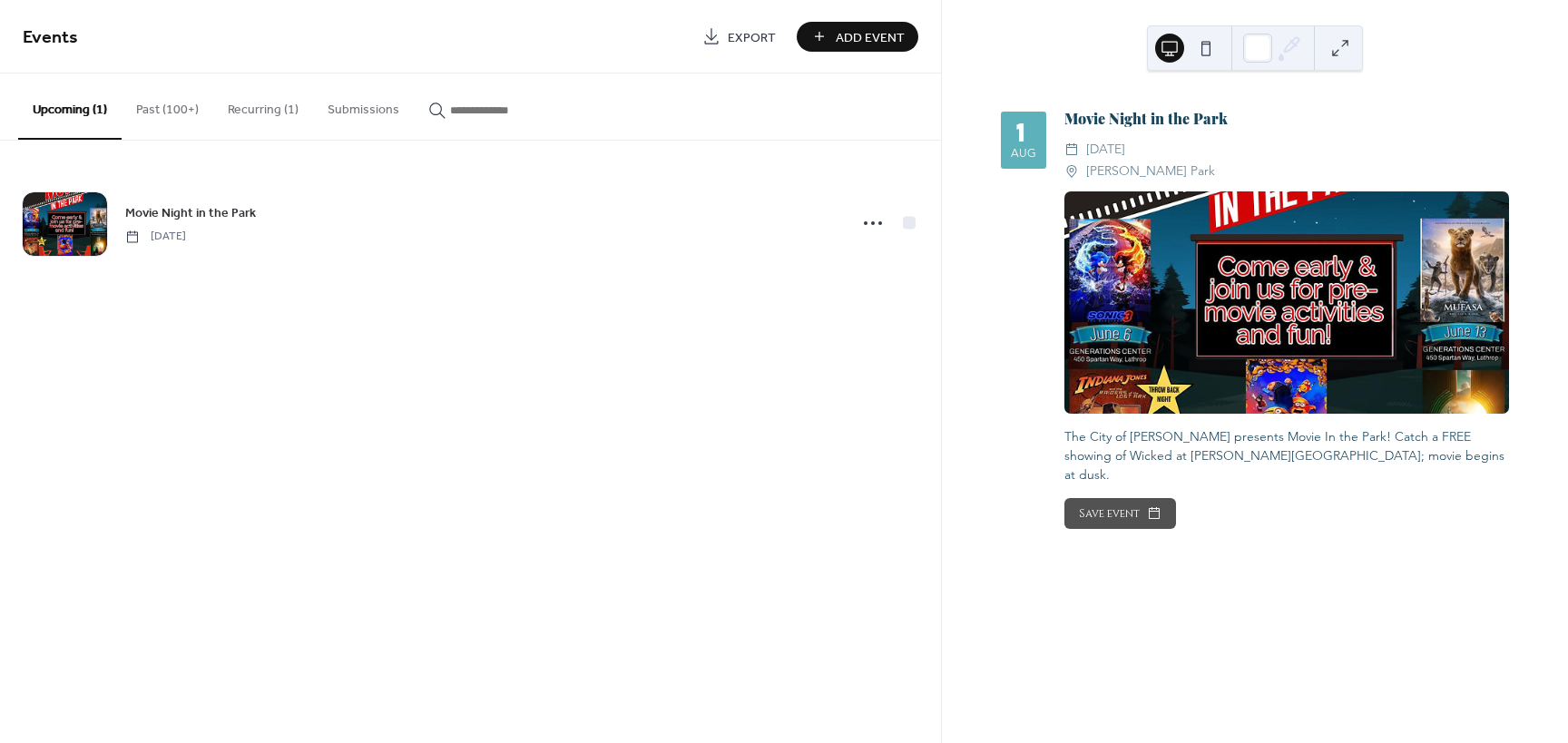 click on "Add Event" at bounding box center [870, 37] 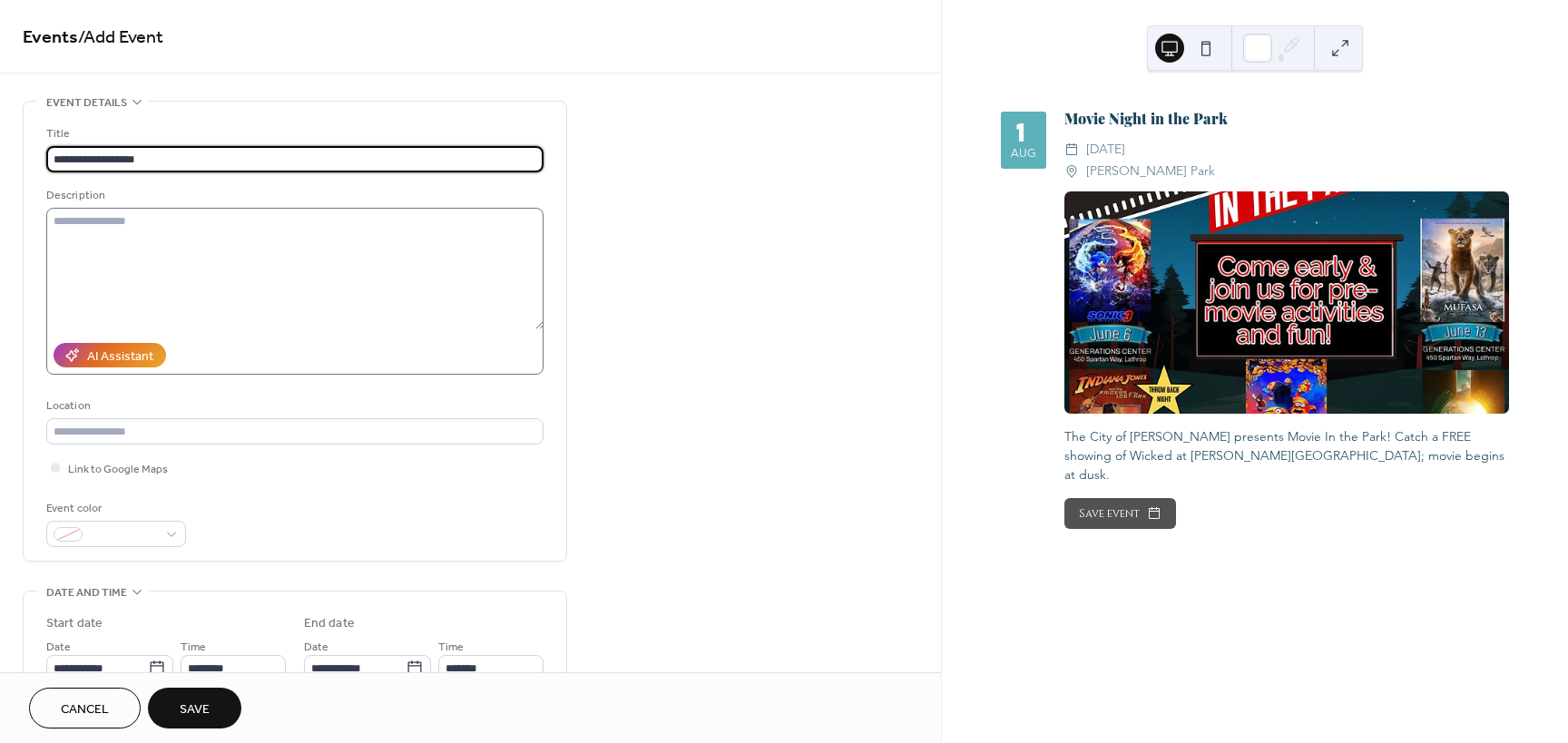 type on "**********" 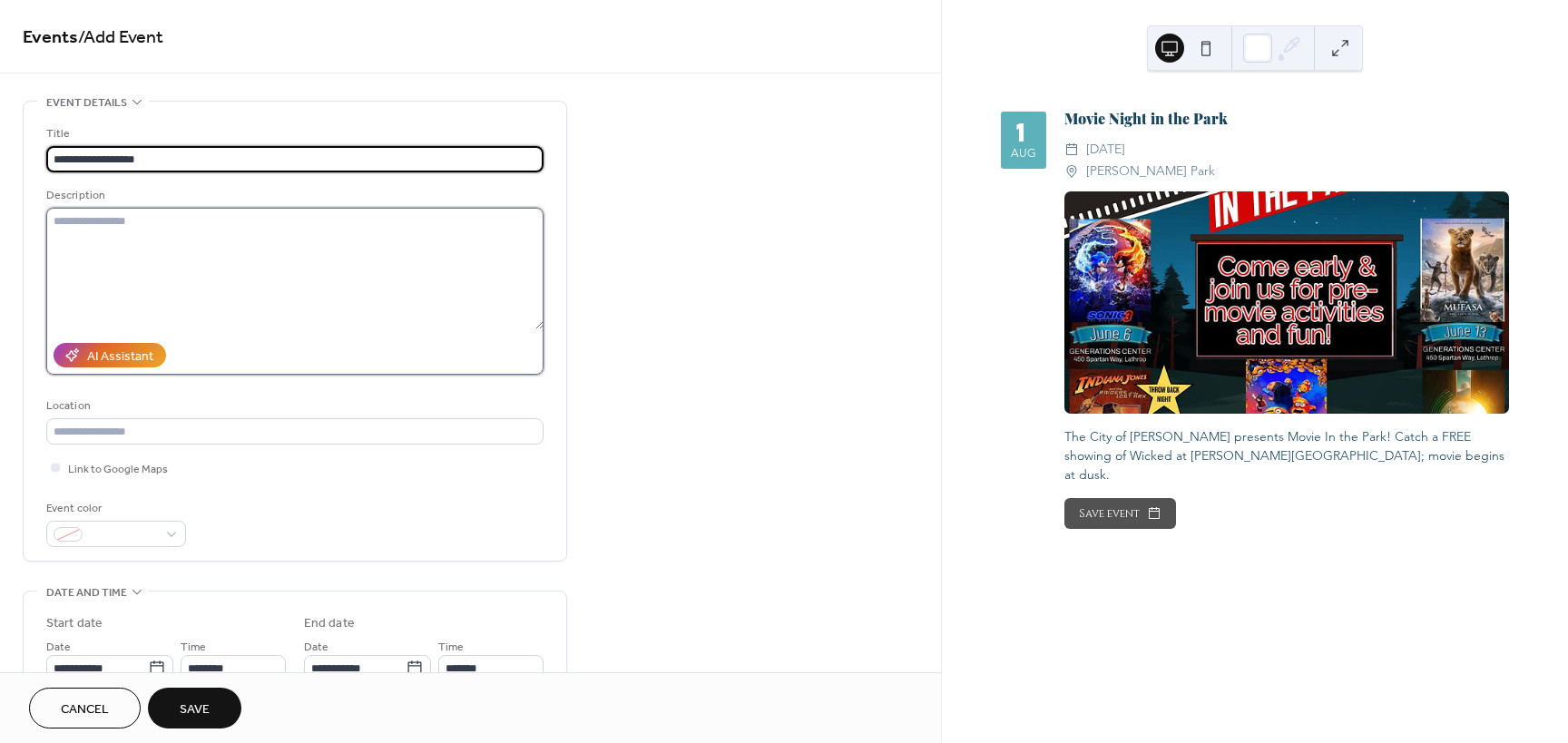 click at bounding box center [295, 269] 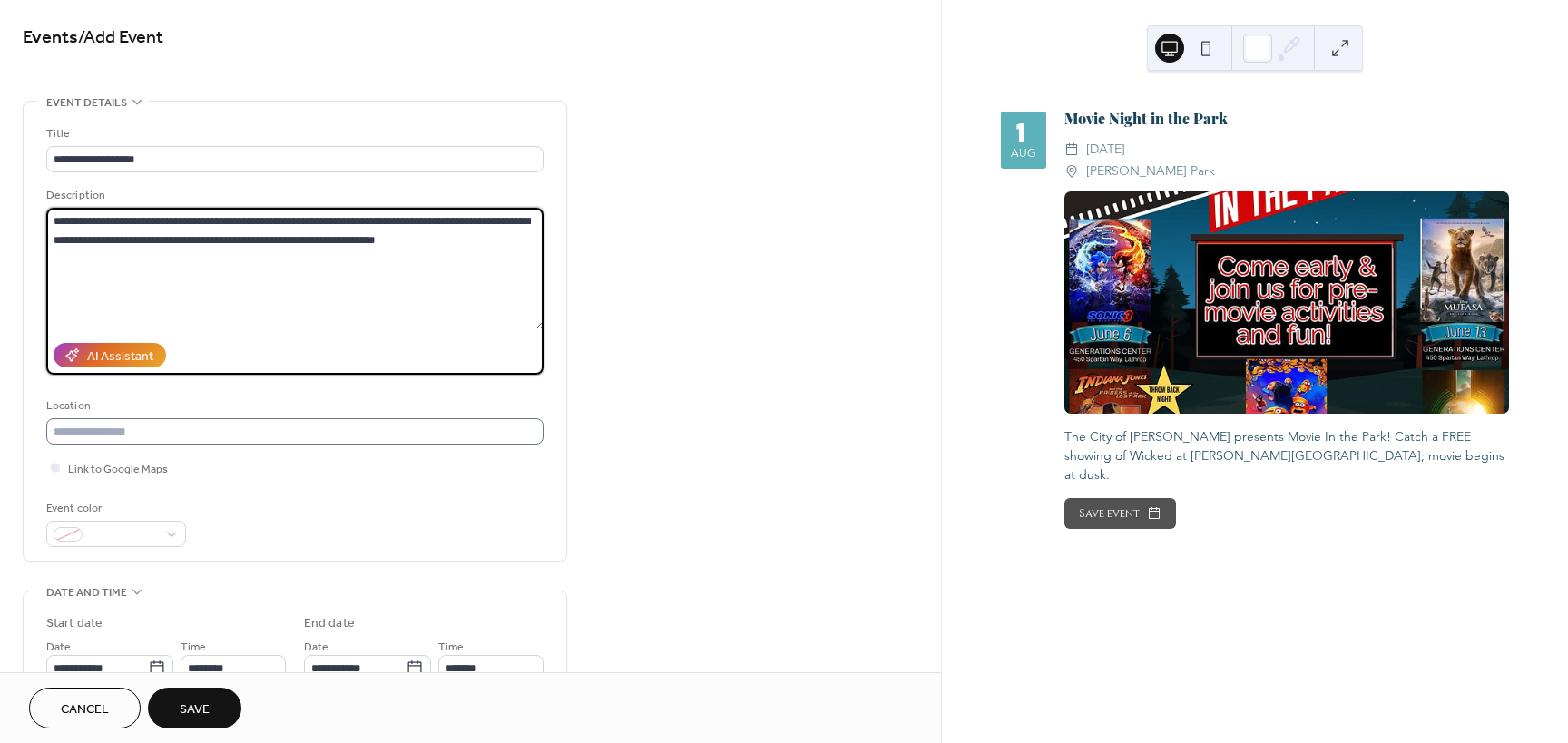 type on "**********" 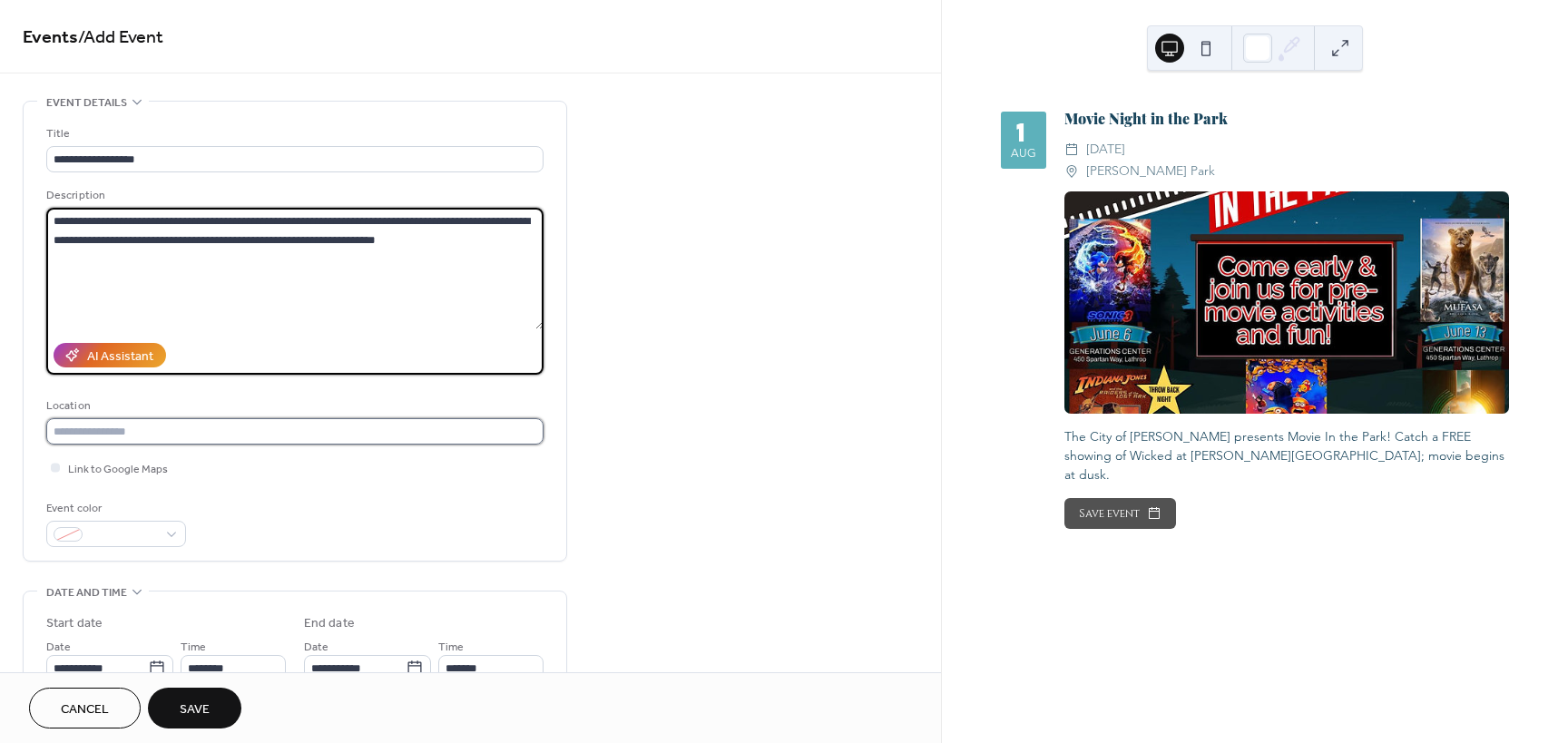 click at bounding box center (295, 431) 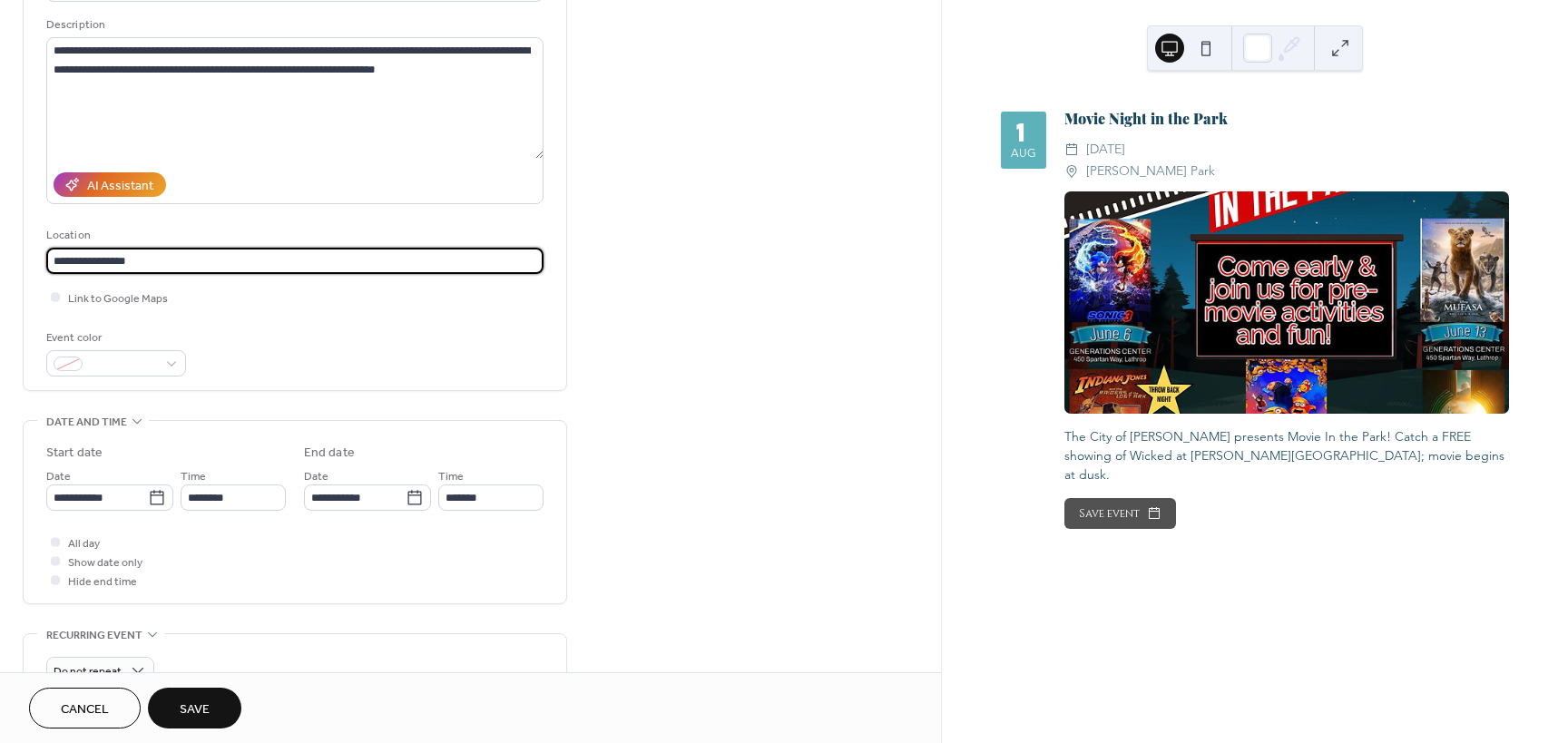 scroll, scrollTop: 181, scrollLeft: 0, axis: vertical 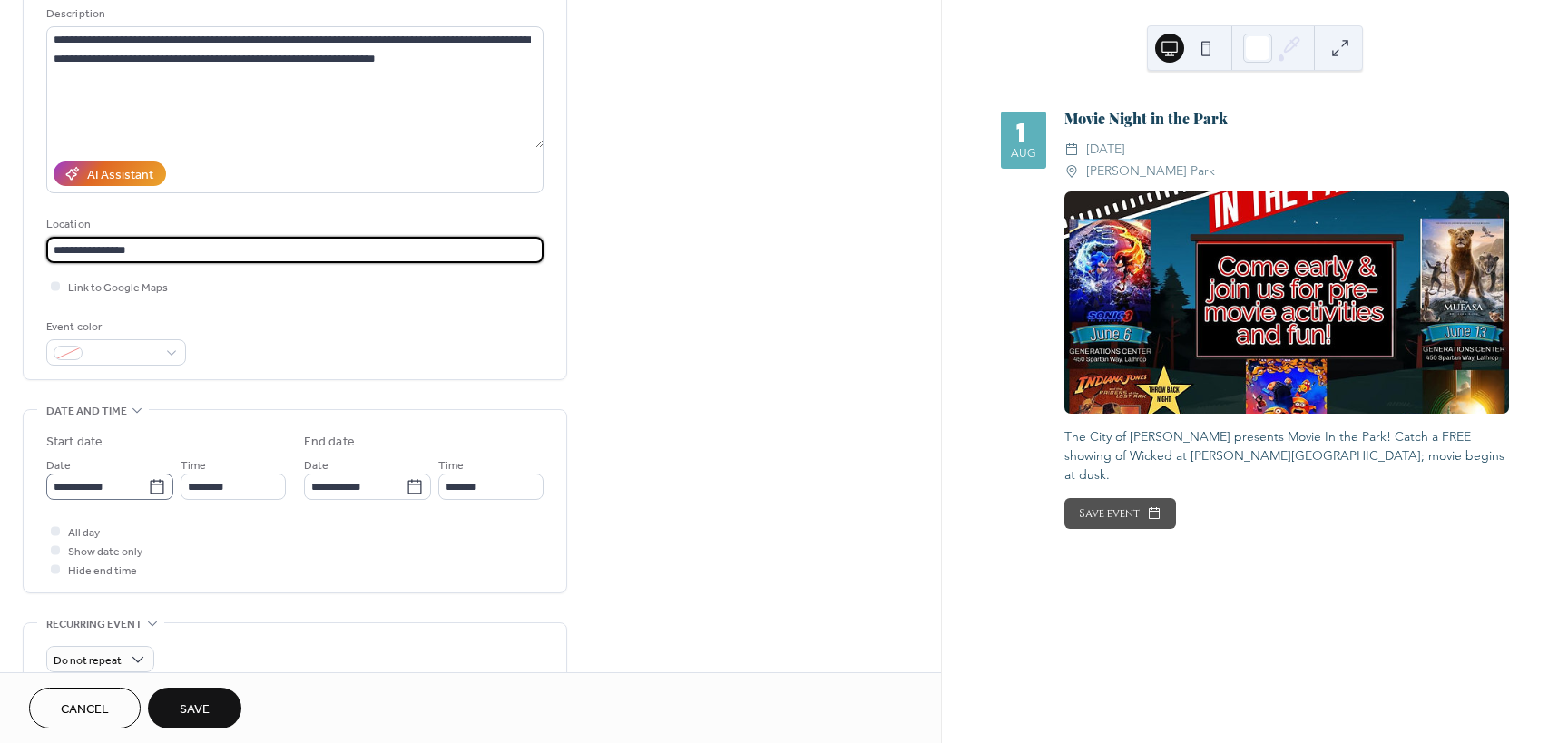 type on "**********" 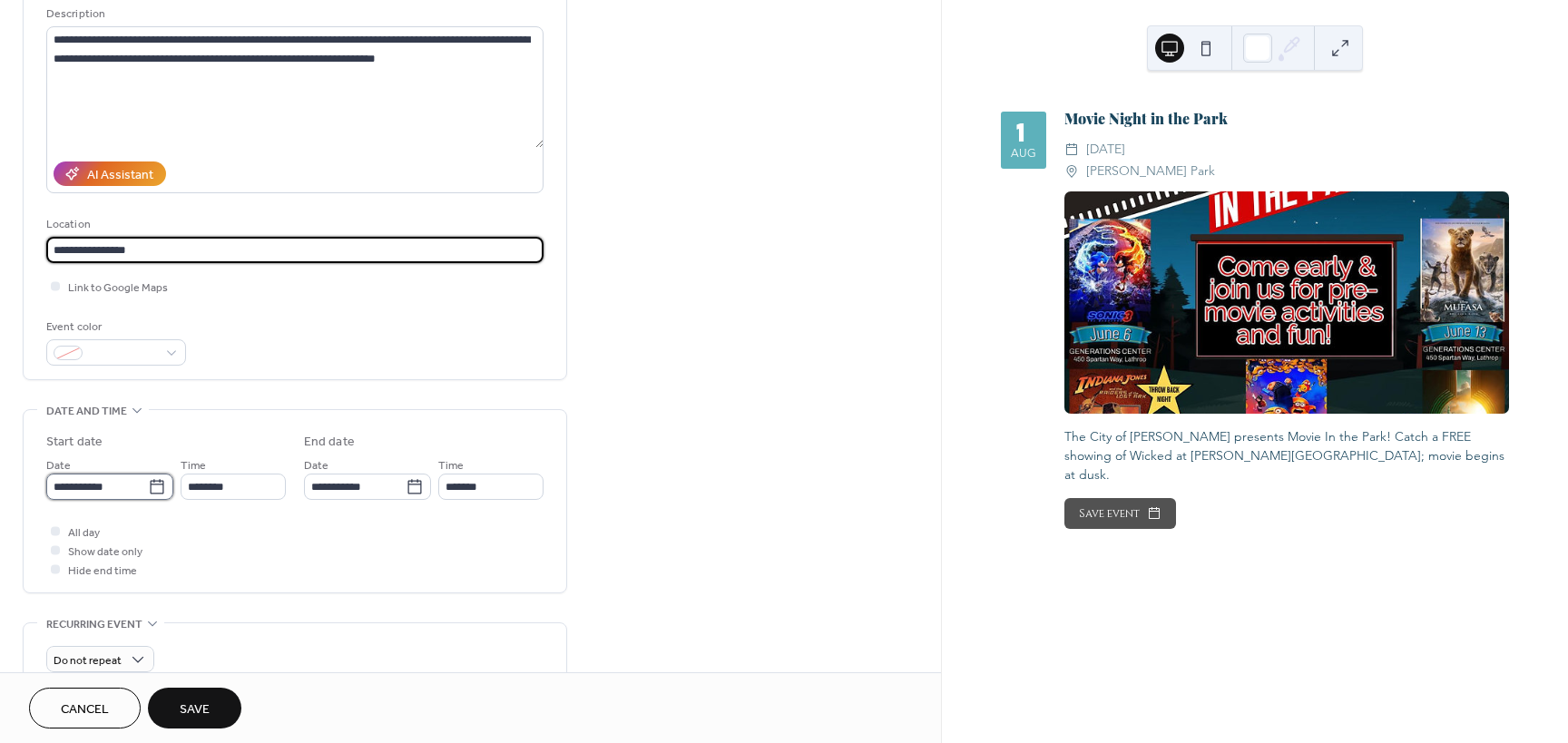 click on "**********" at bounding box center (97, 486) 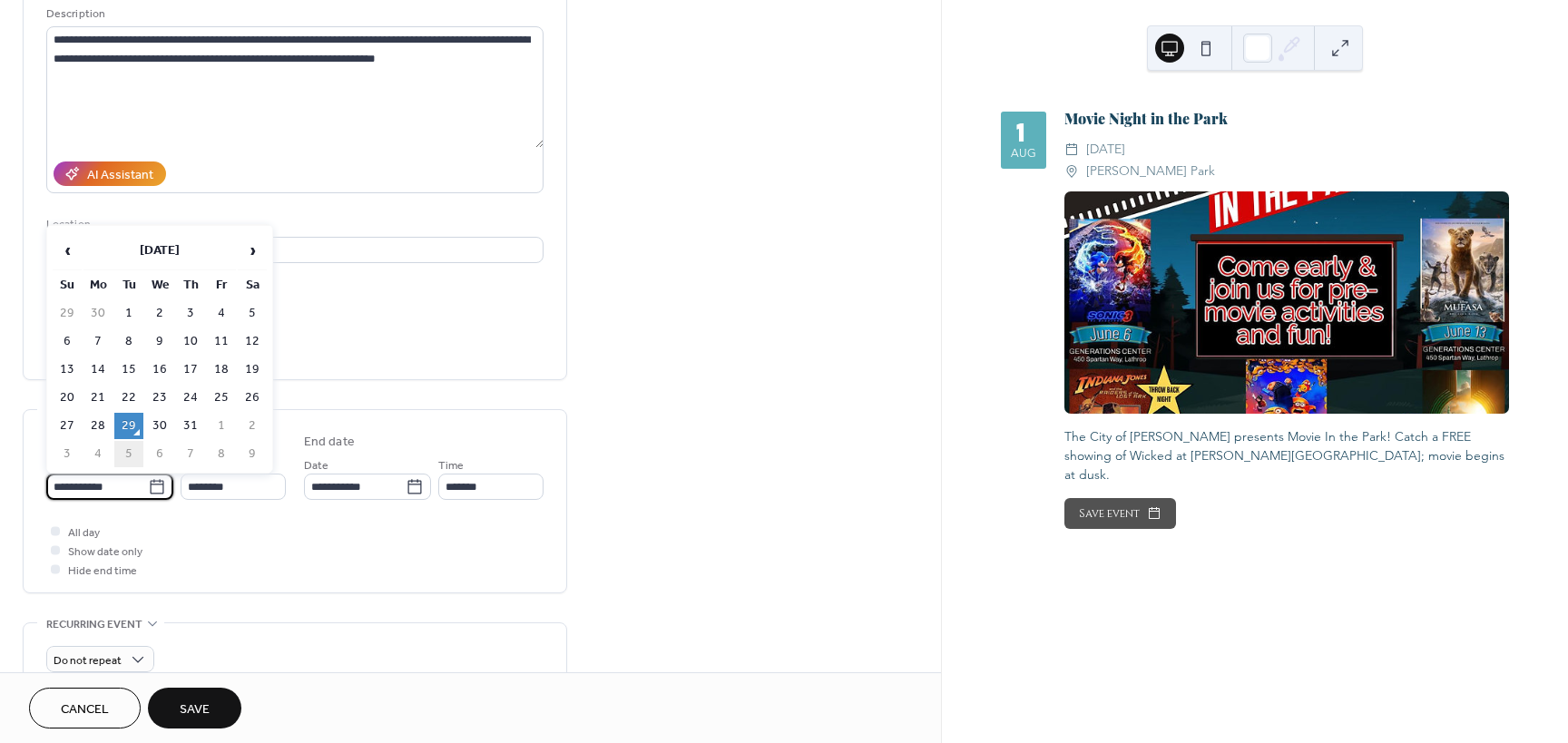 click on "5" at bounding box center (129, 454) 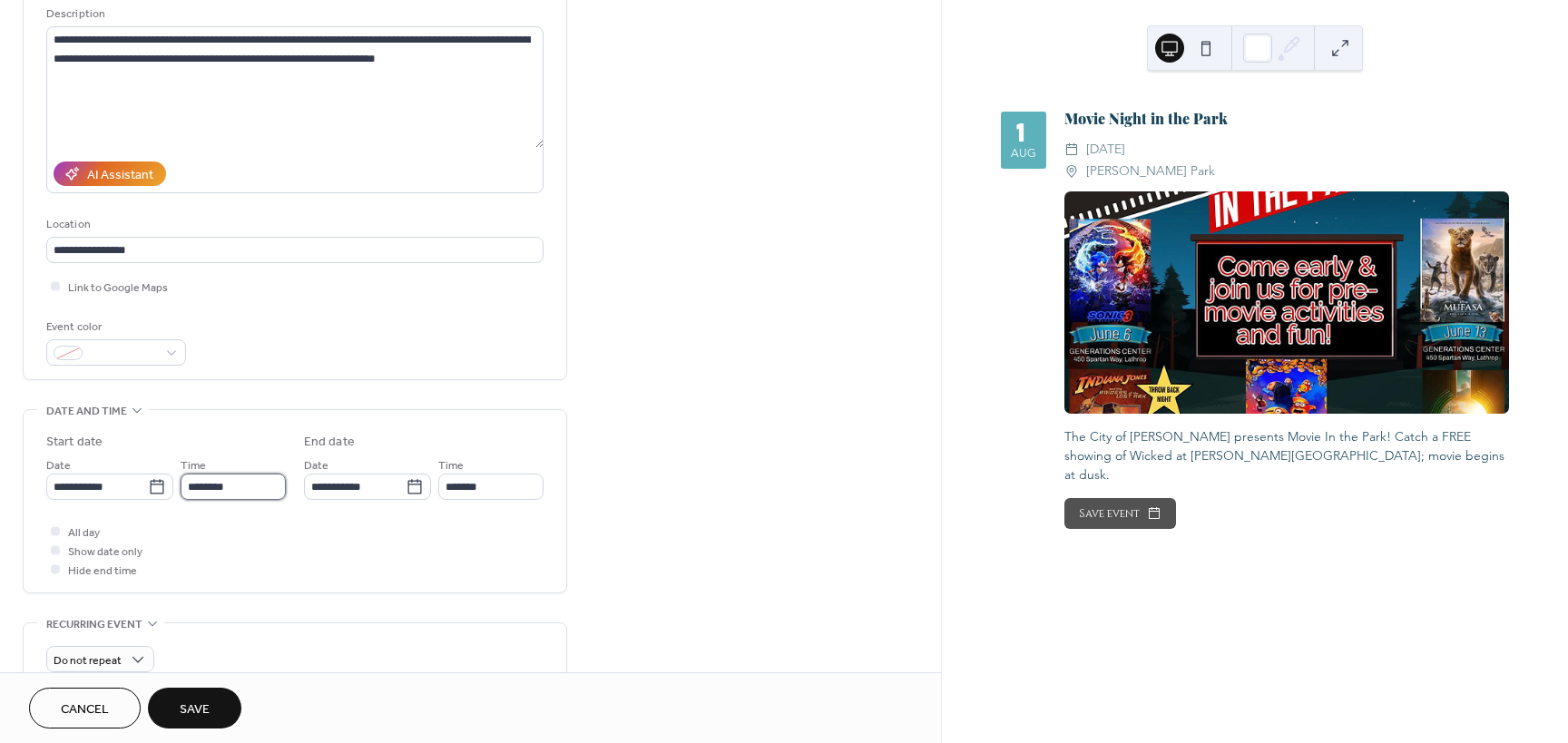 click on "********" at bounding box center [233, 486] 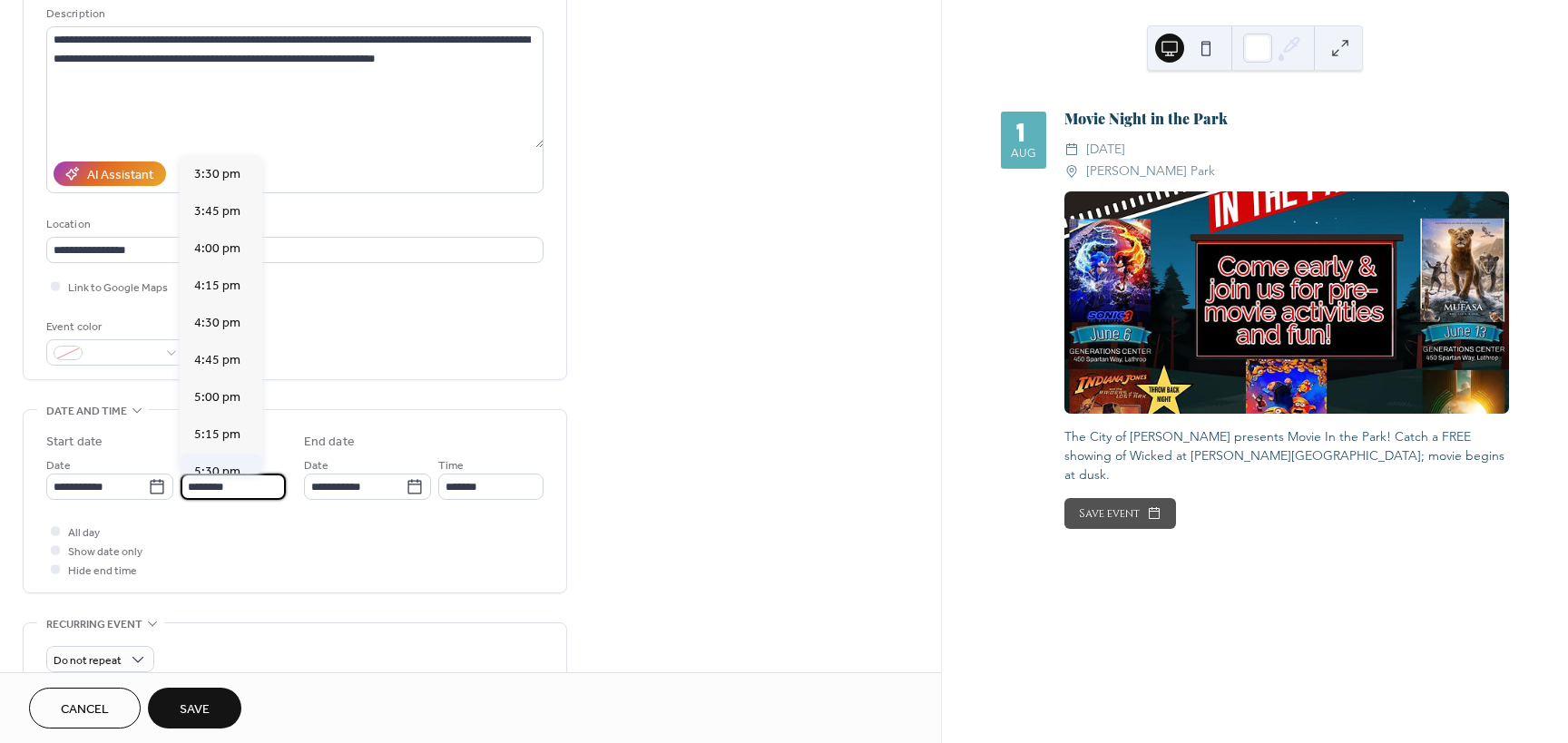 scroll, scrollTop: 2420, scrollLeft: 0, axis: vertical 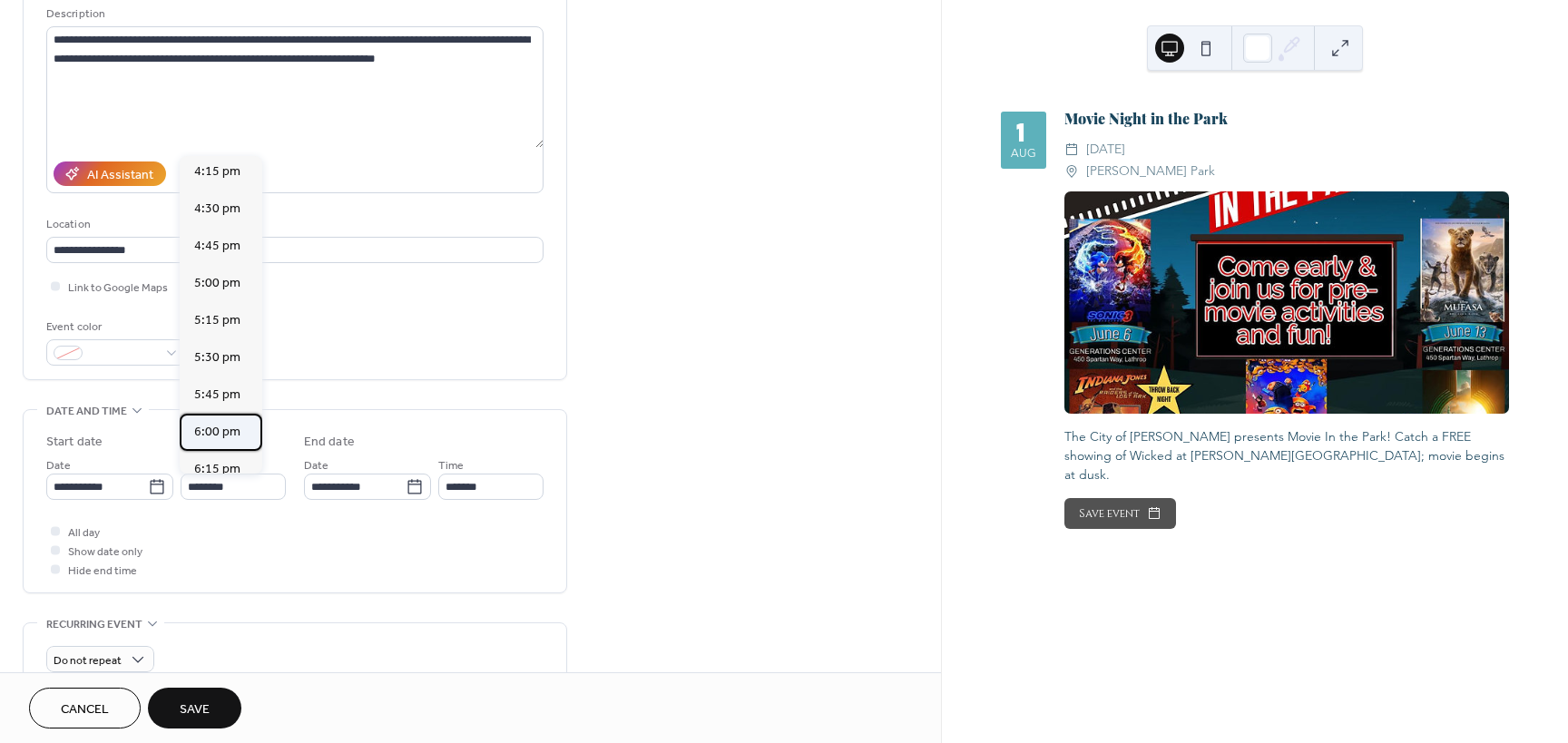 click on "6:00 pm" at bounding box center (217, 432) 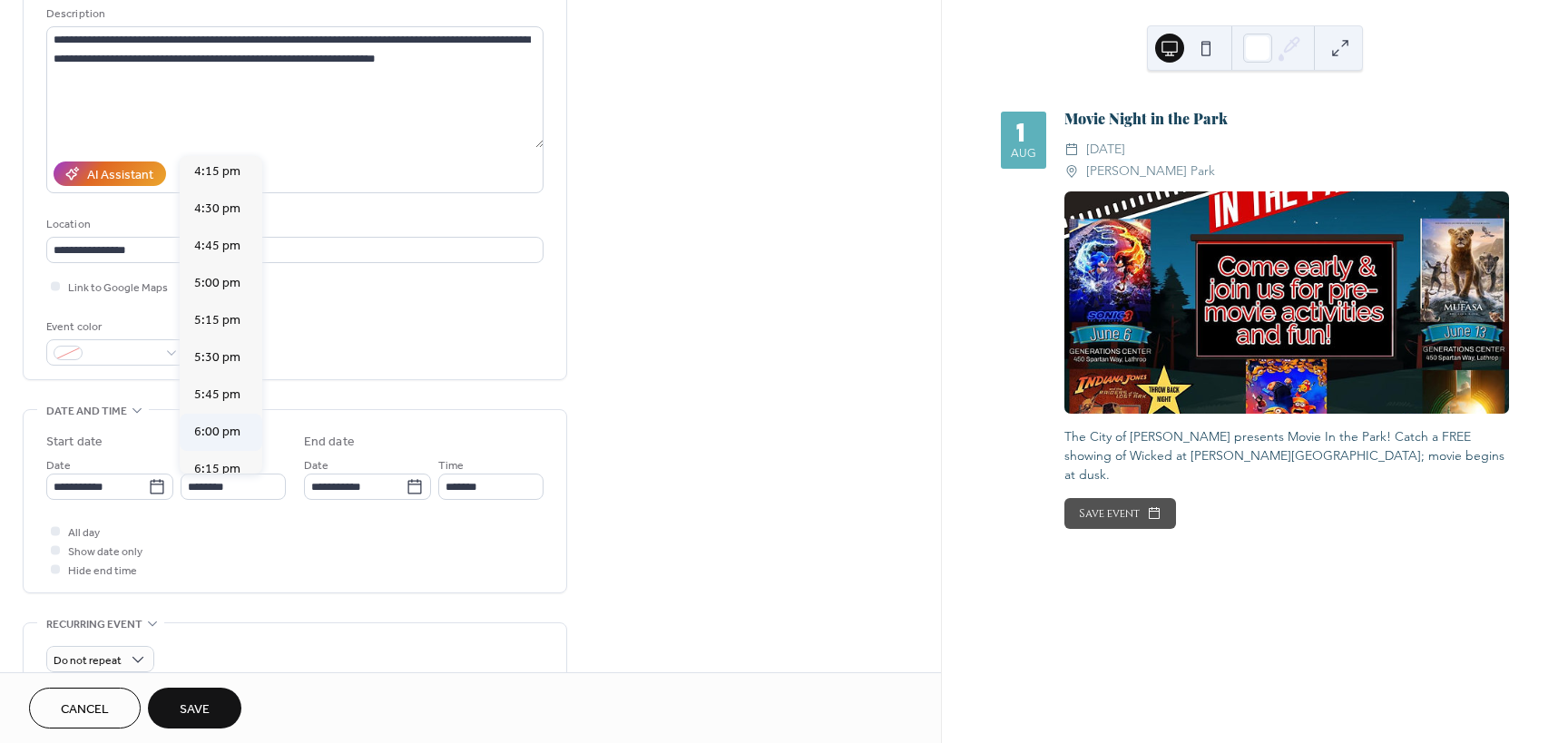 type on "*******" 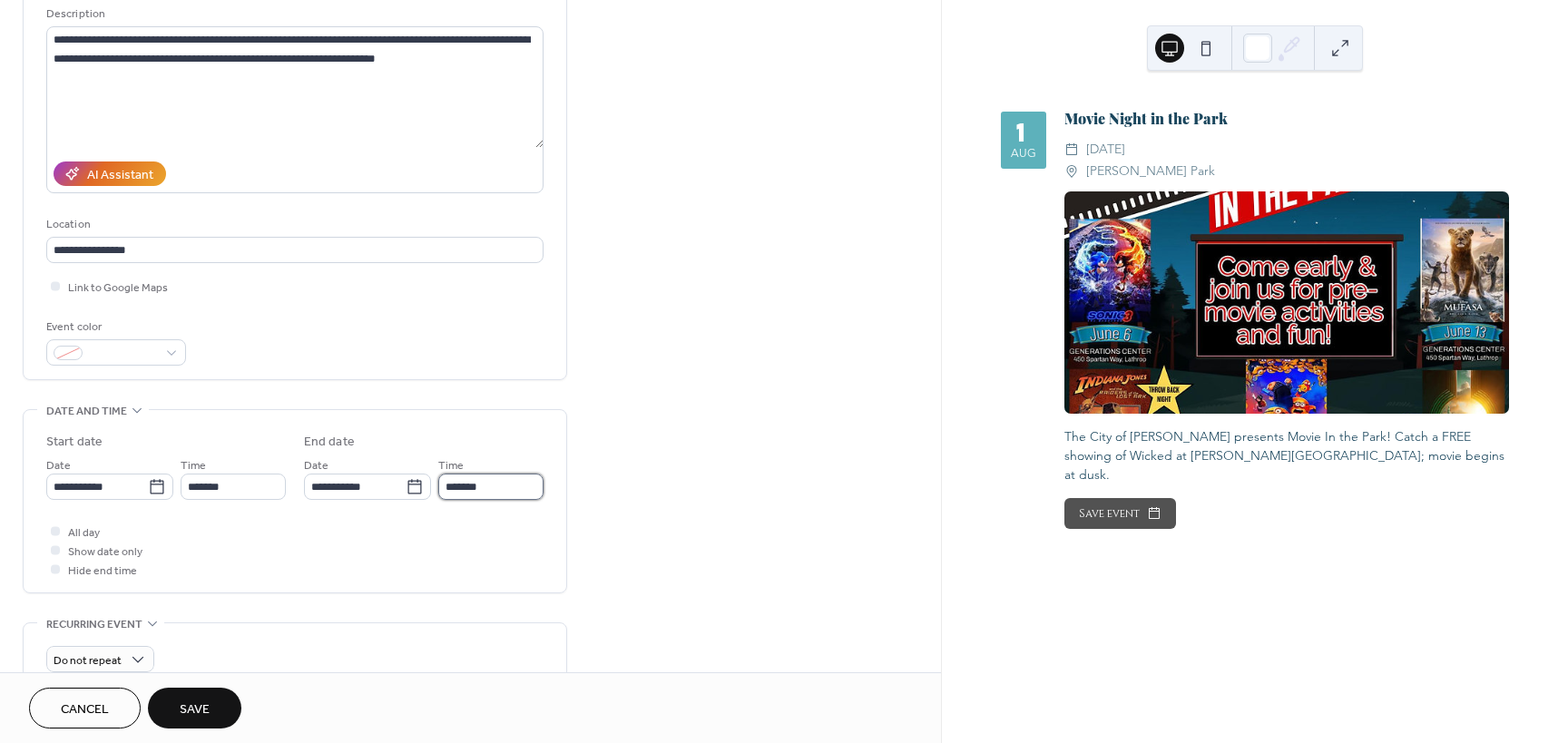 click on "*******" at bounding box center (491, 486) 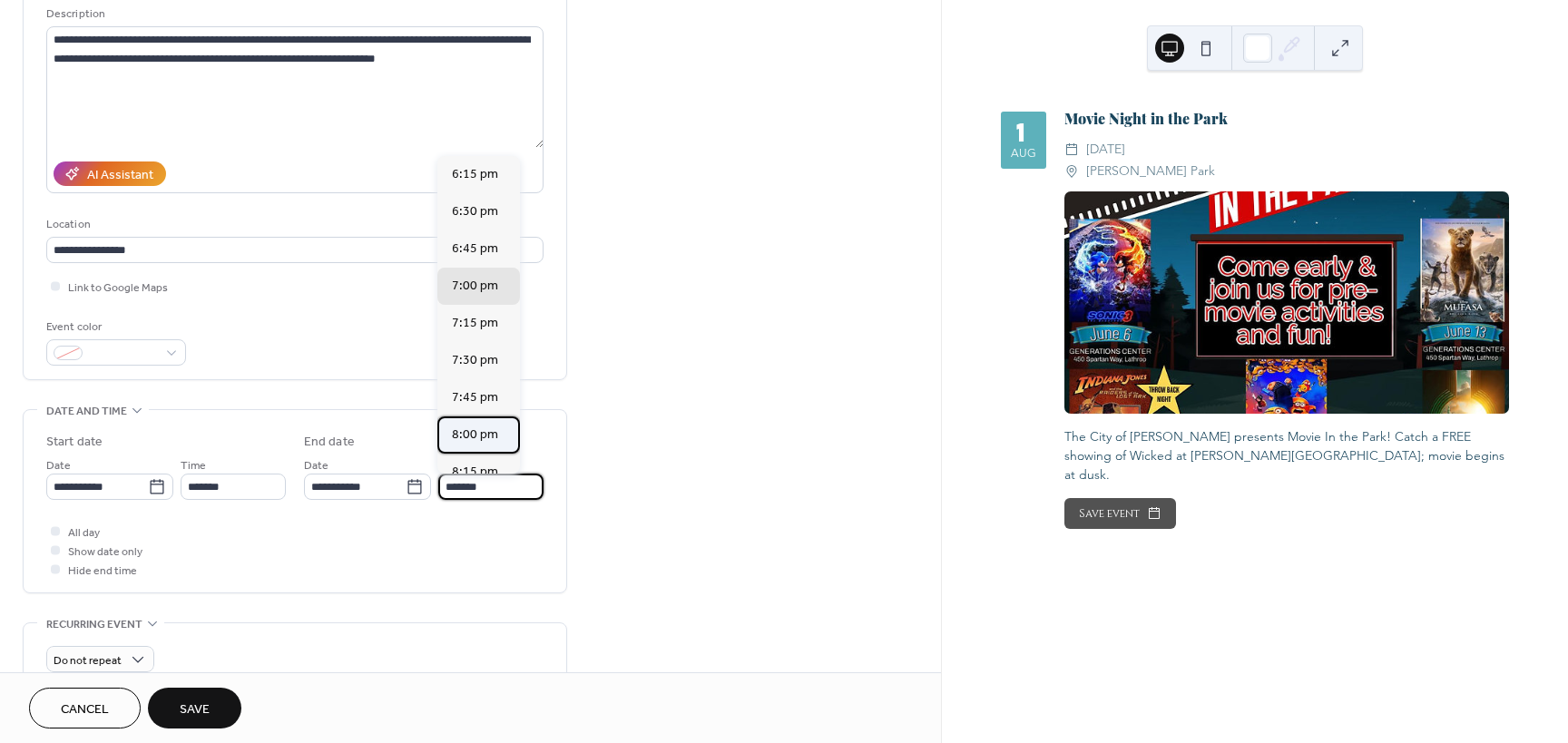 click on "8:00 pm" at bounding box center (475, 435) 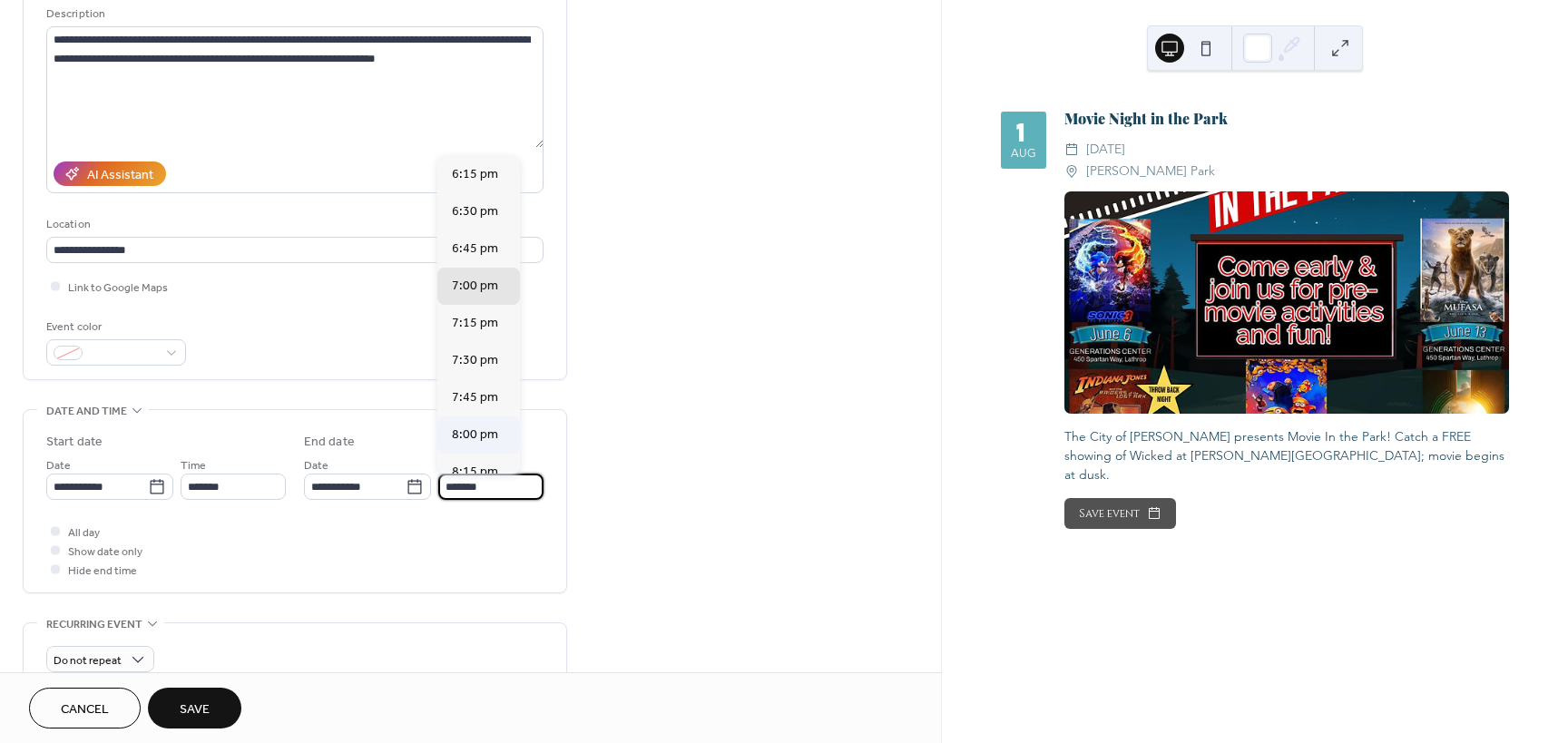 type on "*******" 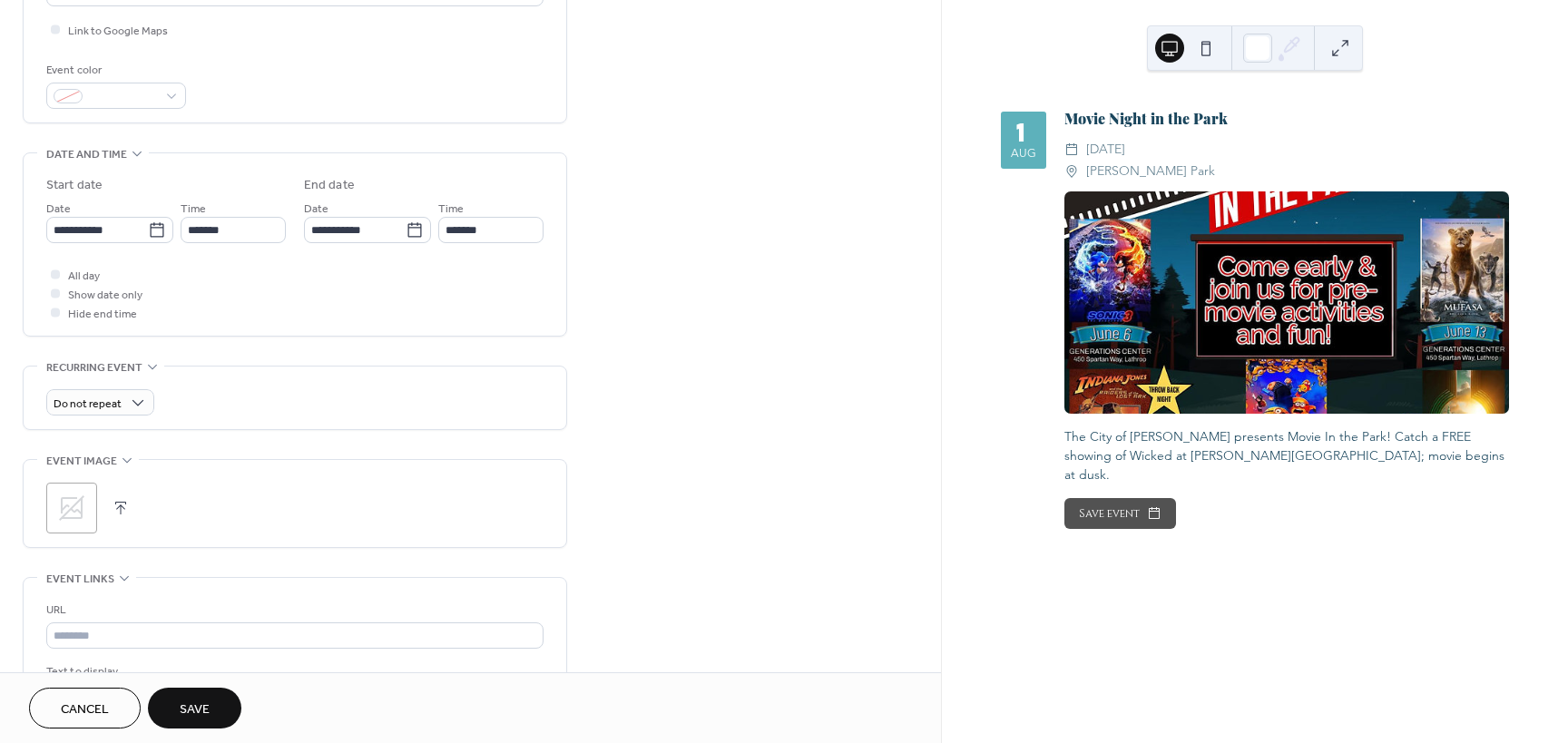scroll, scrollTop: 454, scrollLeft: 0, axis: vertical 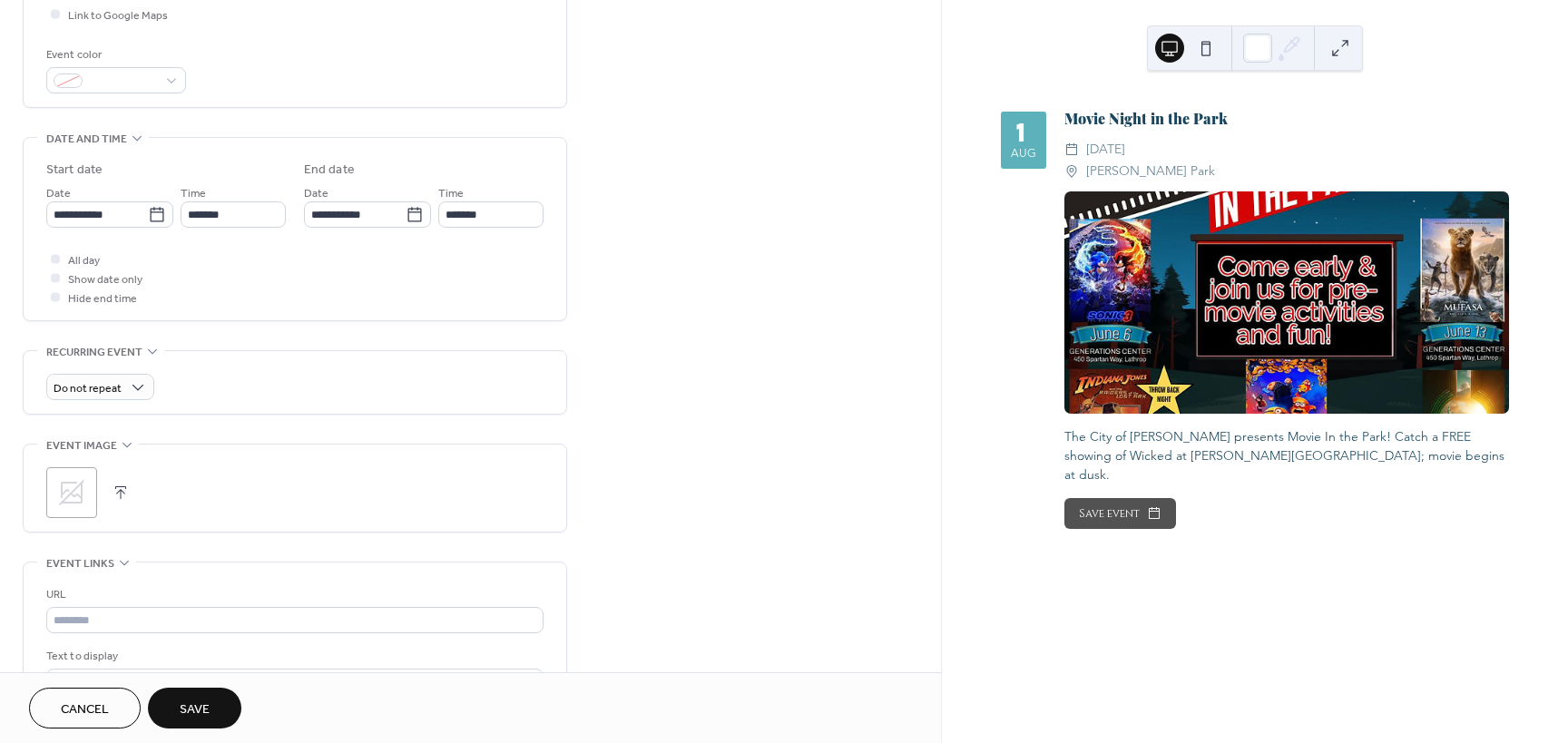 click 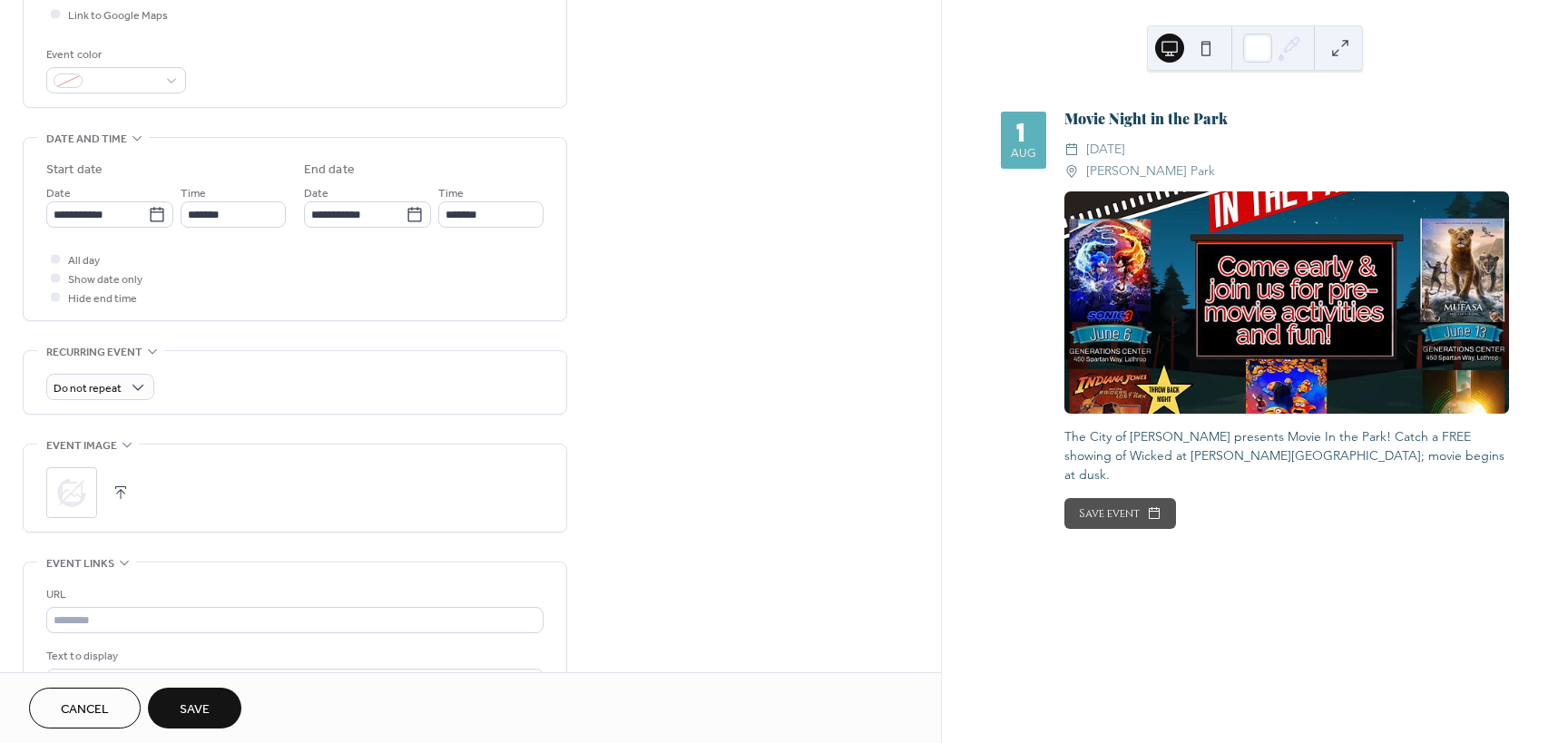 click on "Save" at bounding box center (194, 709) 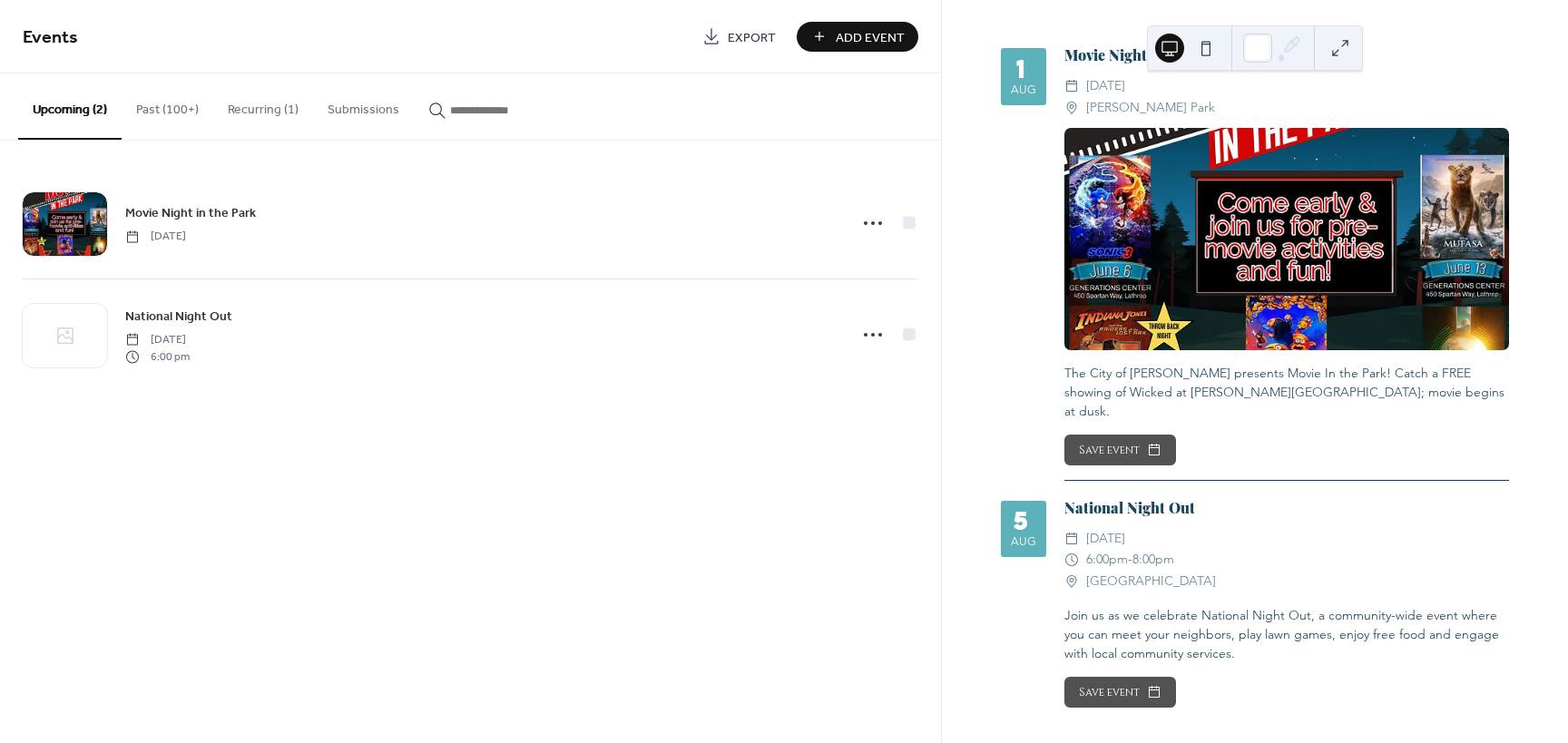 scroll, scrollTop: 0, scrollLeft: 0, axis: both 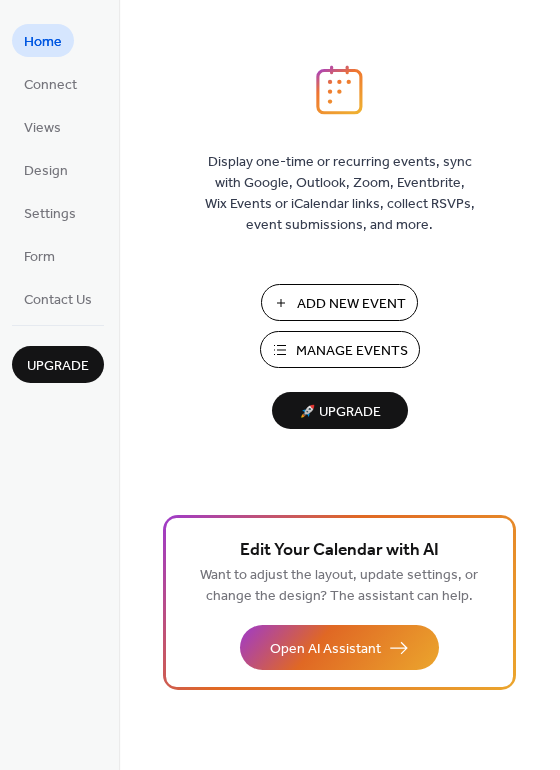 click on "Manage Events" at bounding box center (352, 351) 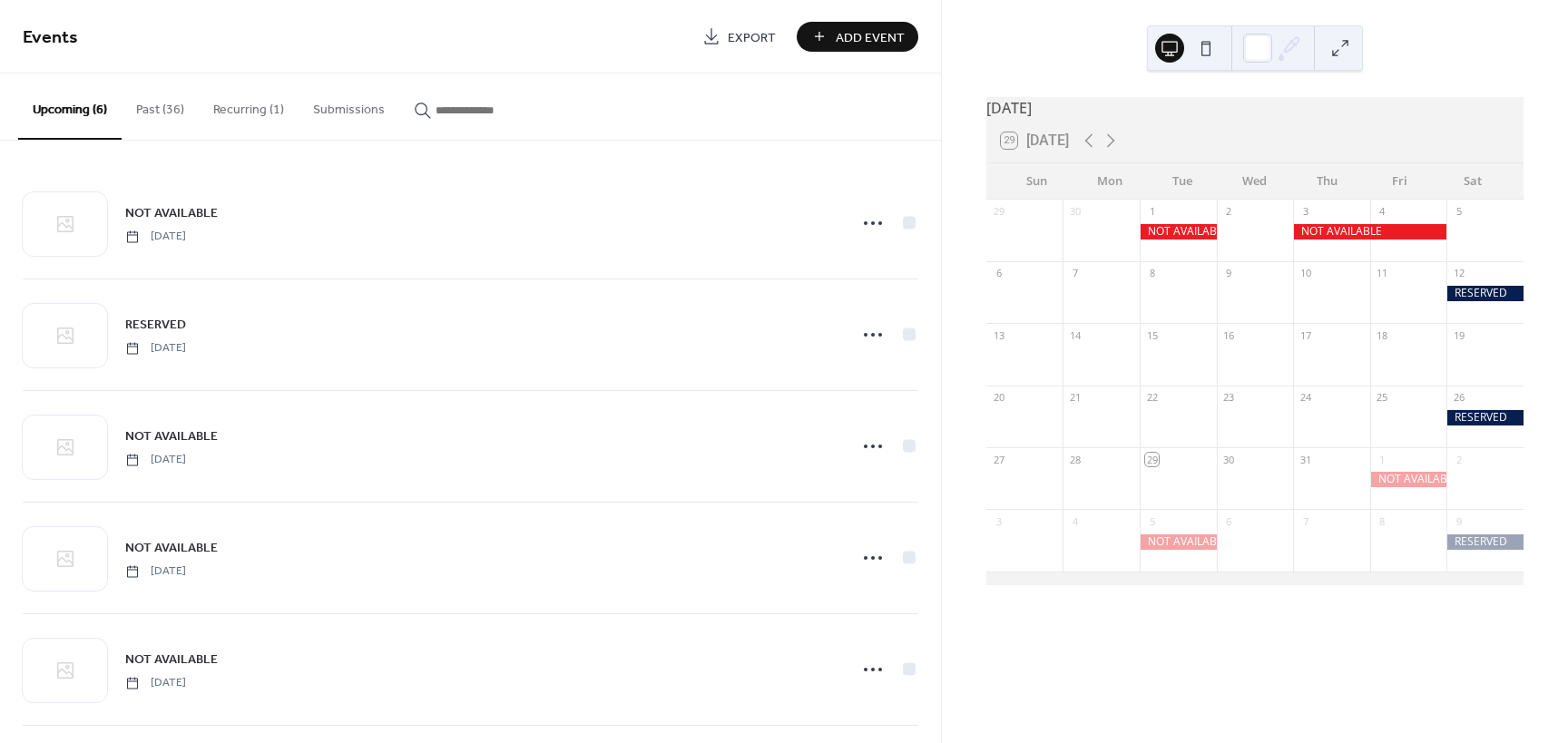 scroll, scrollTop: 0, scrollLeft: 0, axis: both 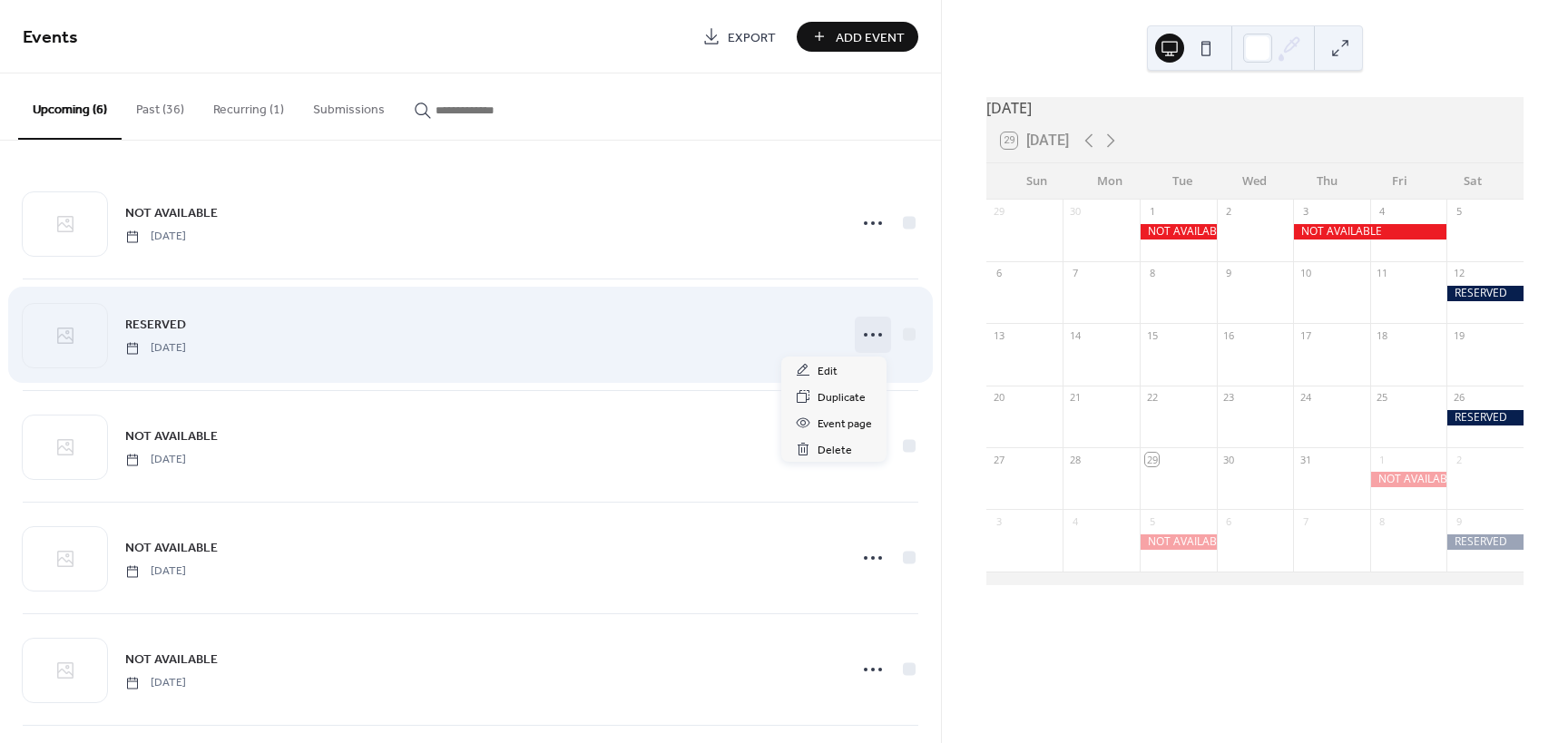 click 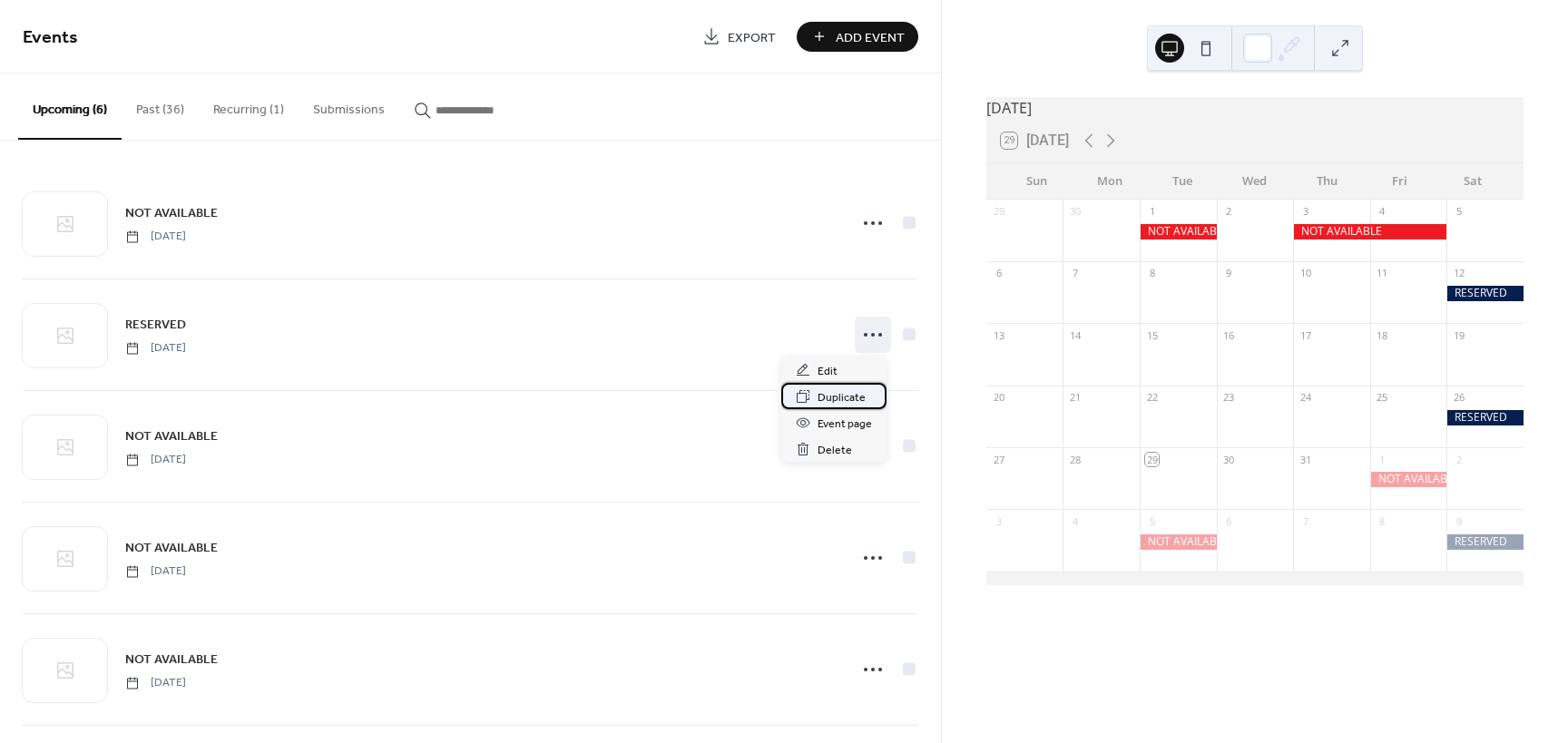 click on "Duplicate" at bounding box center (841, 397) 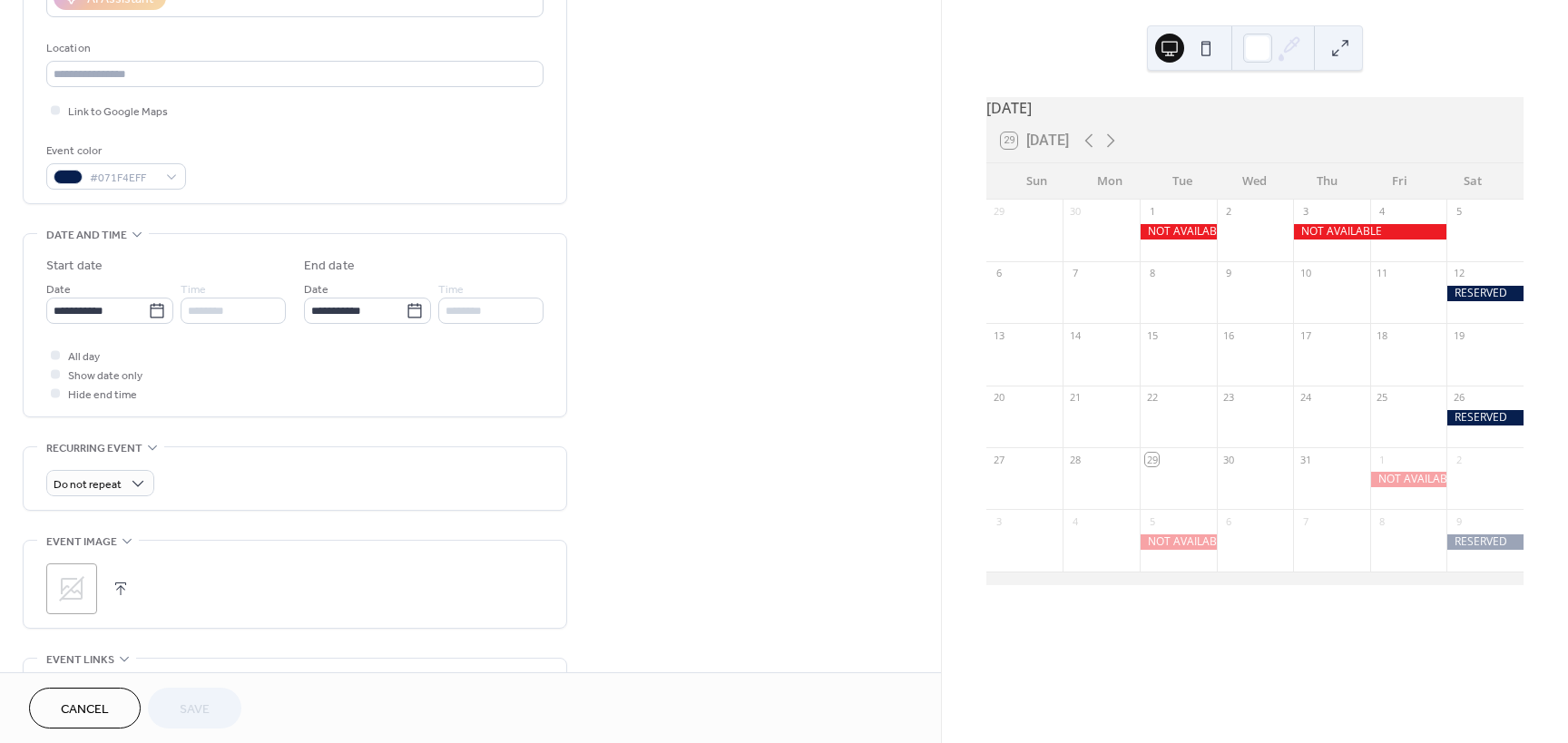 scroll, scrollTop: 363, scrollLeft: 0, axis: vertical 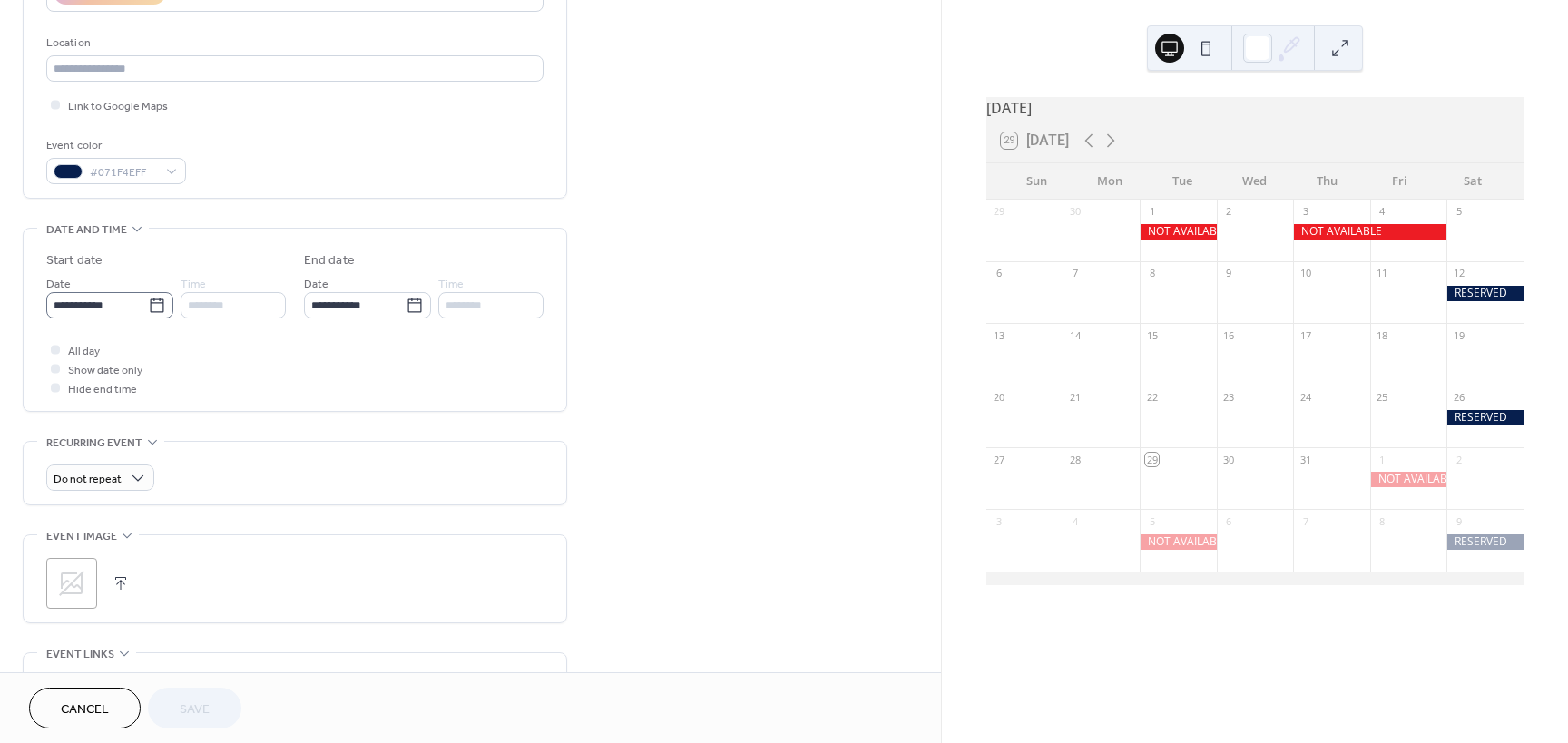 click 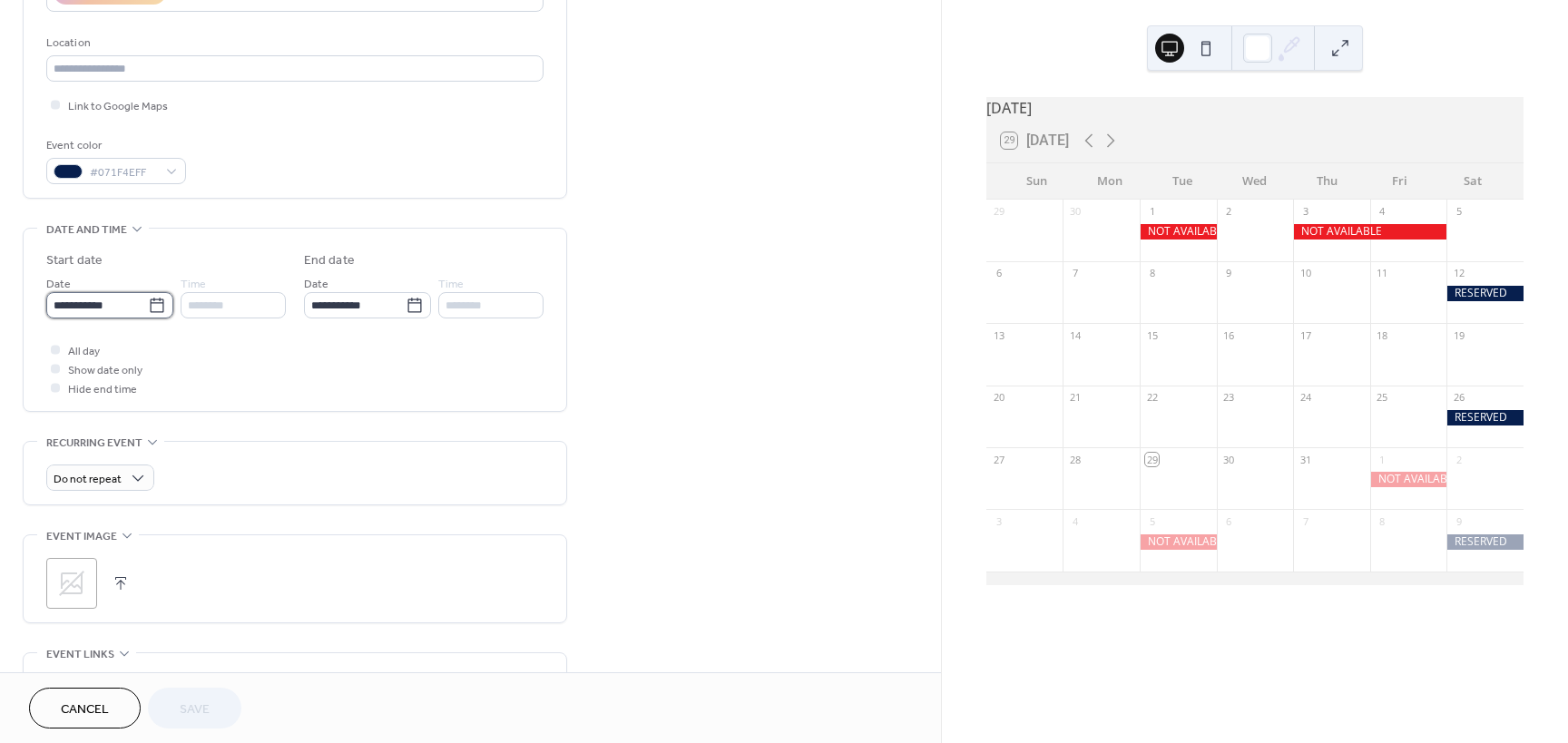 click on "**********" at bounding box center (97, 305) 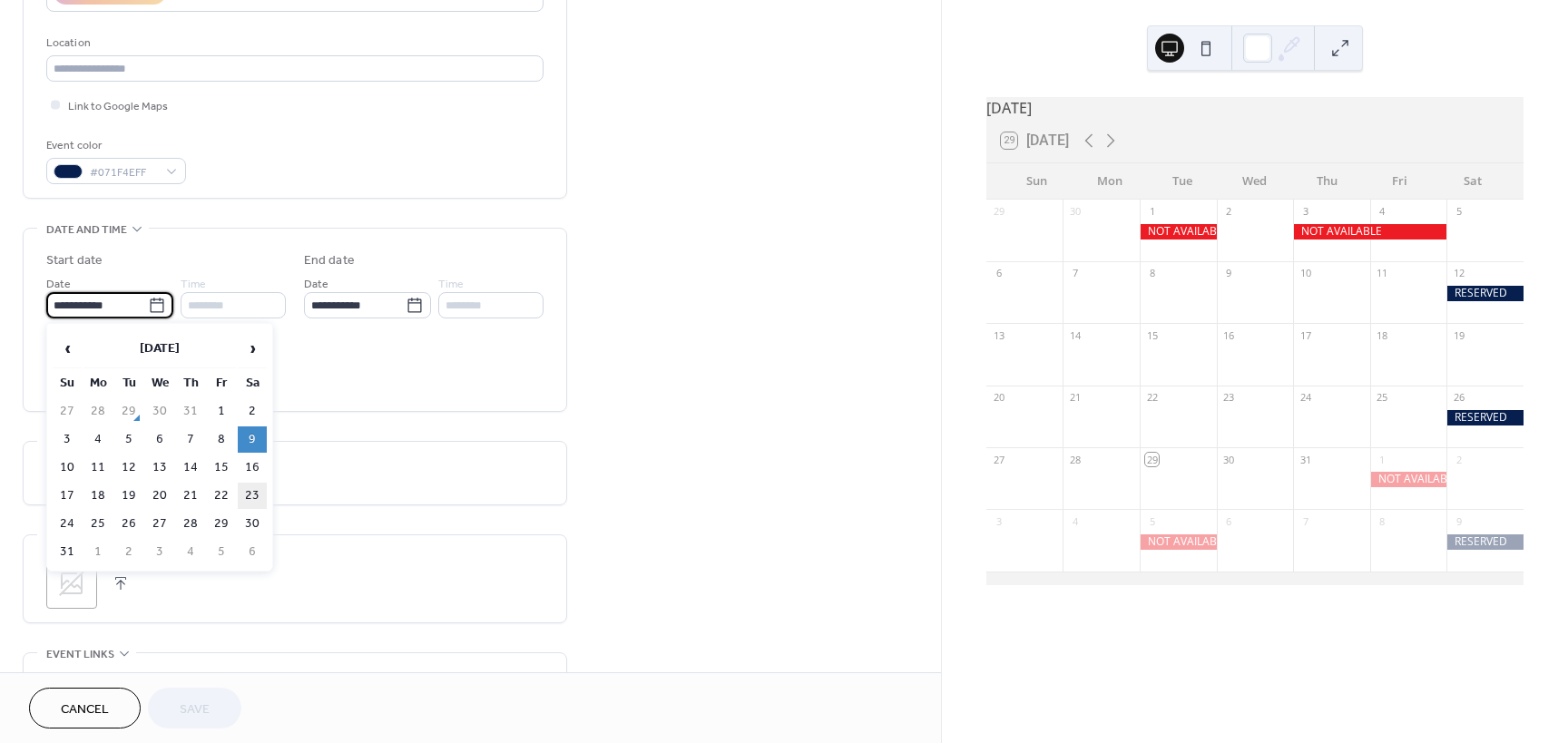 click on "23" at bounding box center [252, 495] 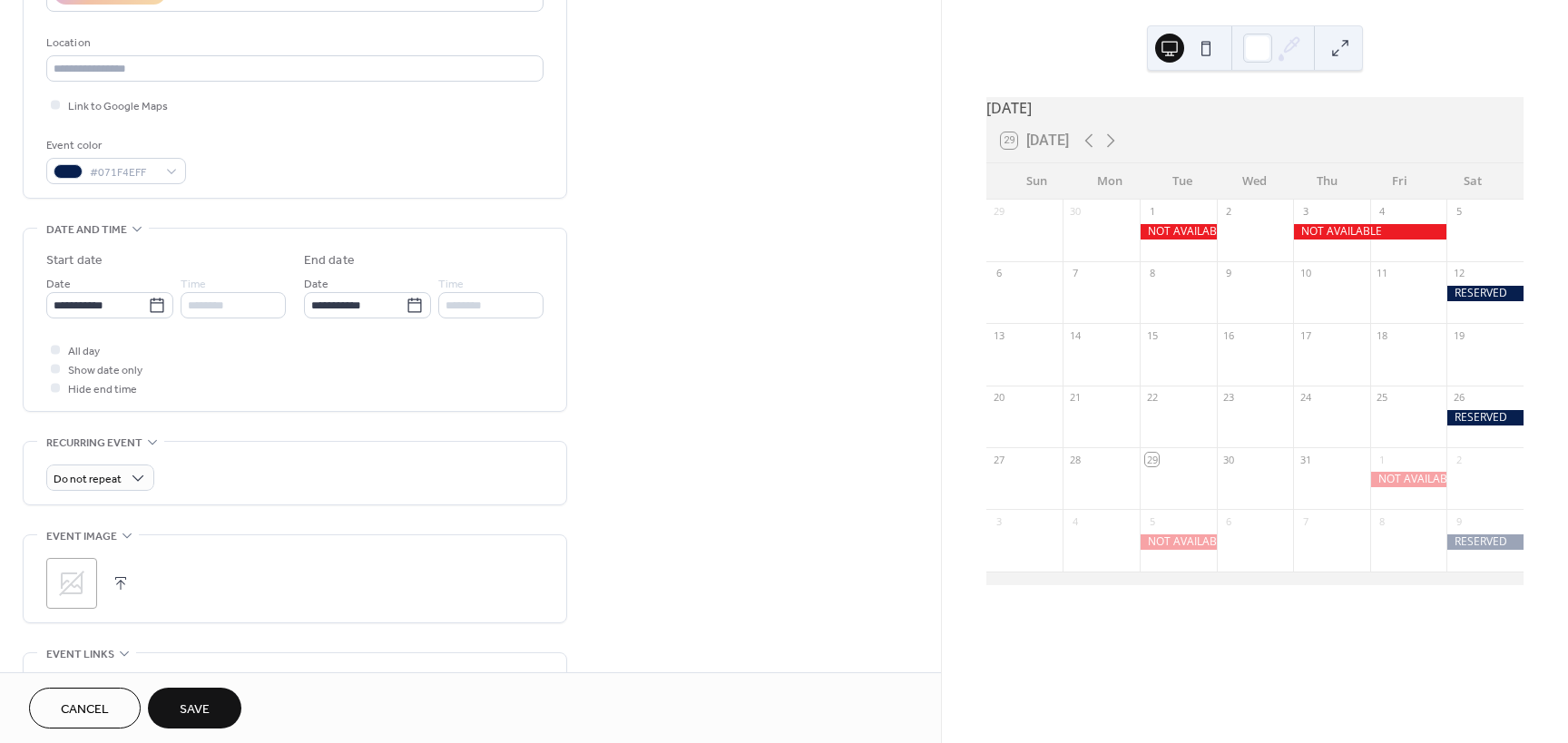 click on "Save" at bounding box center [194, 708] 